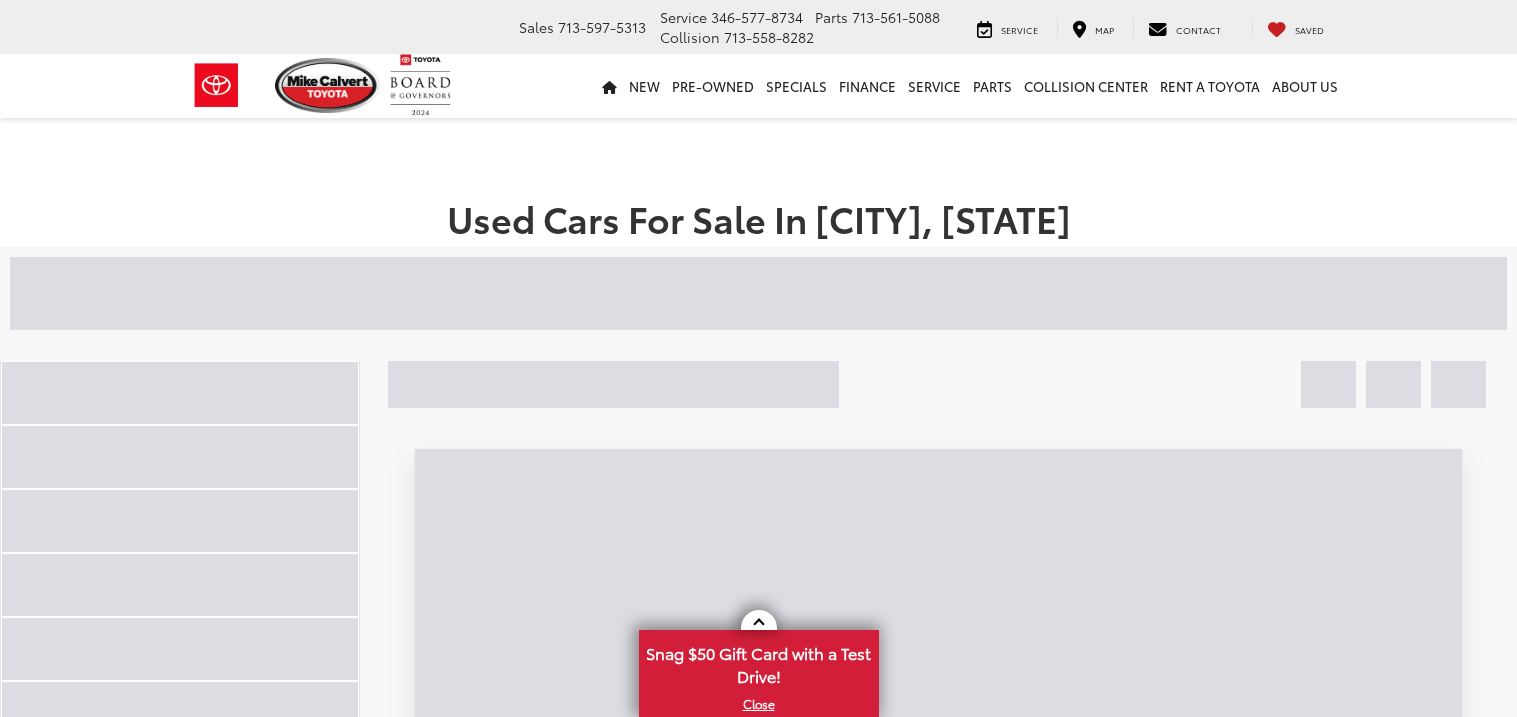 scroll, scrollTop: 0, scrollLeft: 0, axis: both 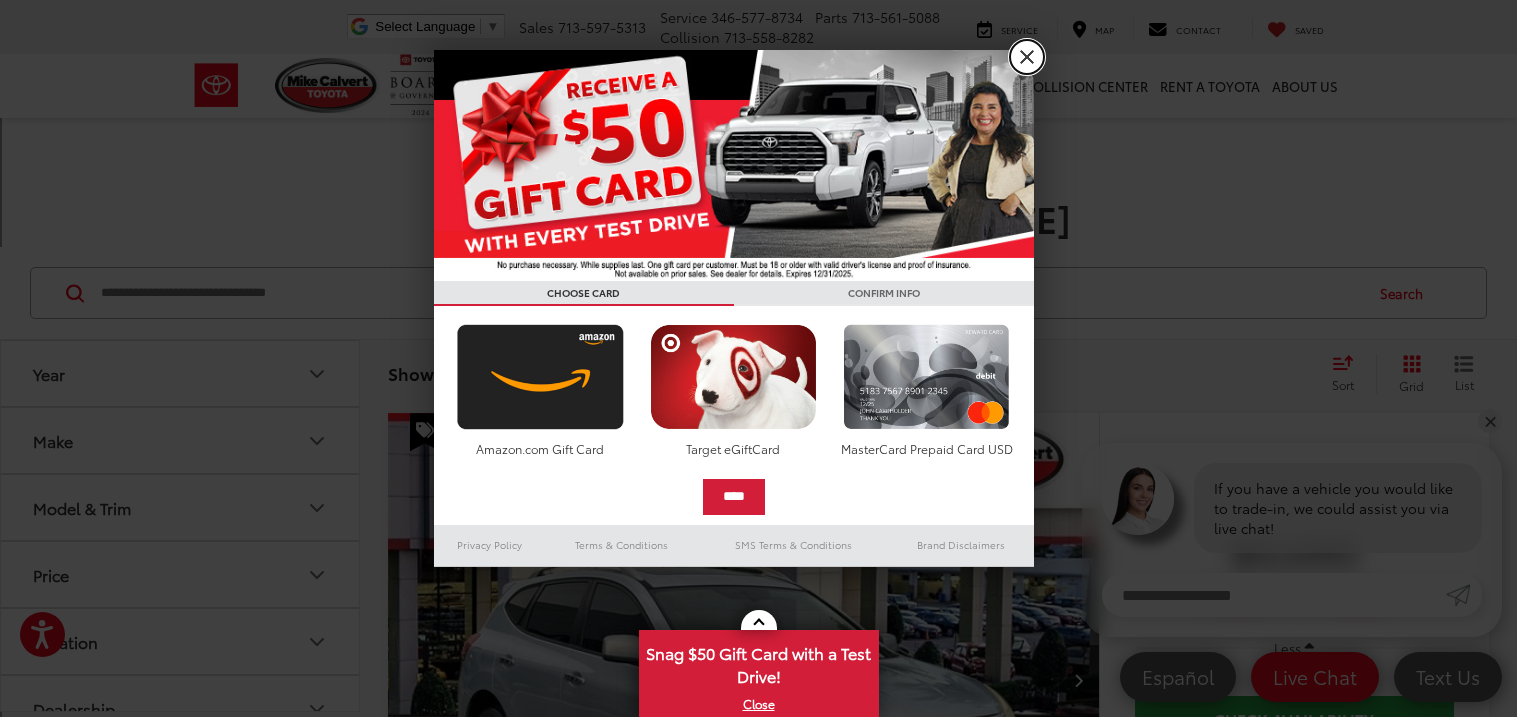 click on "X" at bounding box center (1027, 57) 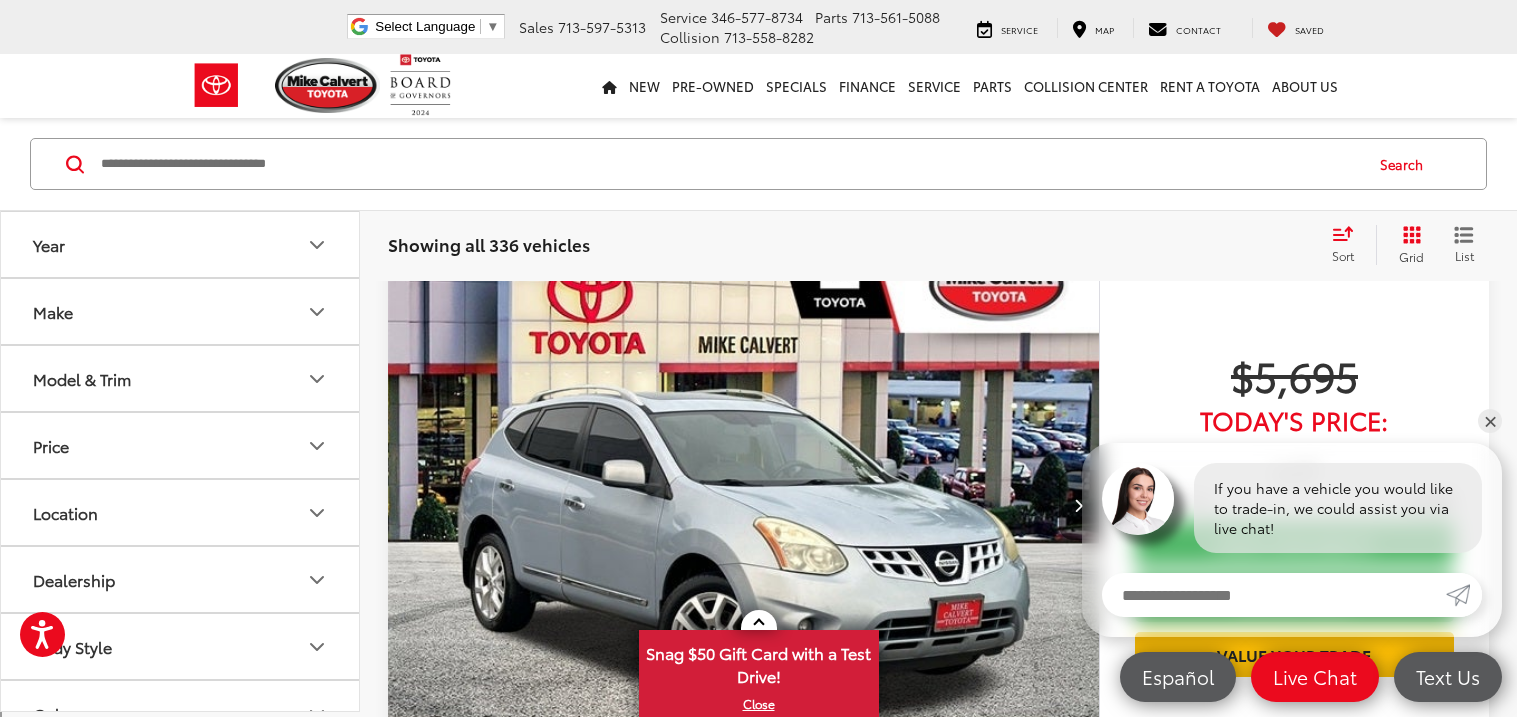 scroll, scrollTop: 172, scrollLeft: 0, axis: vertical 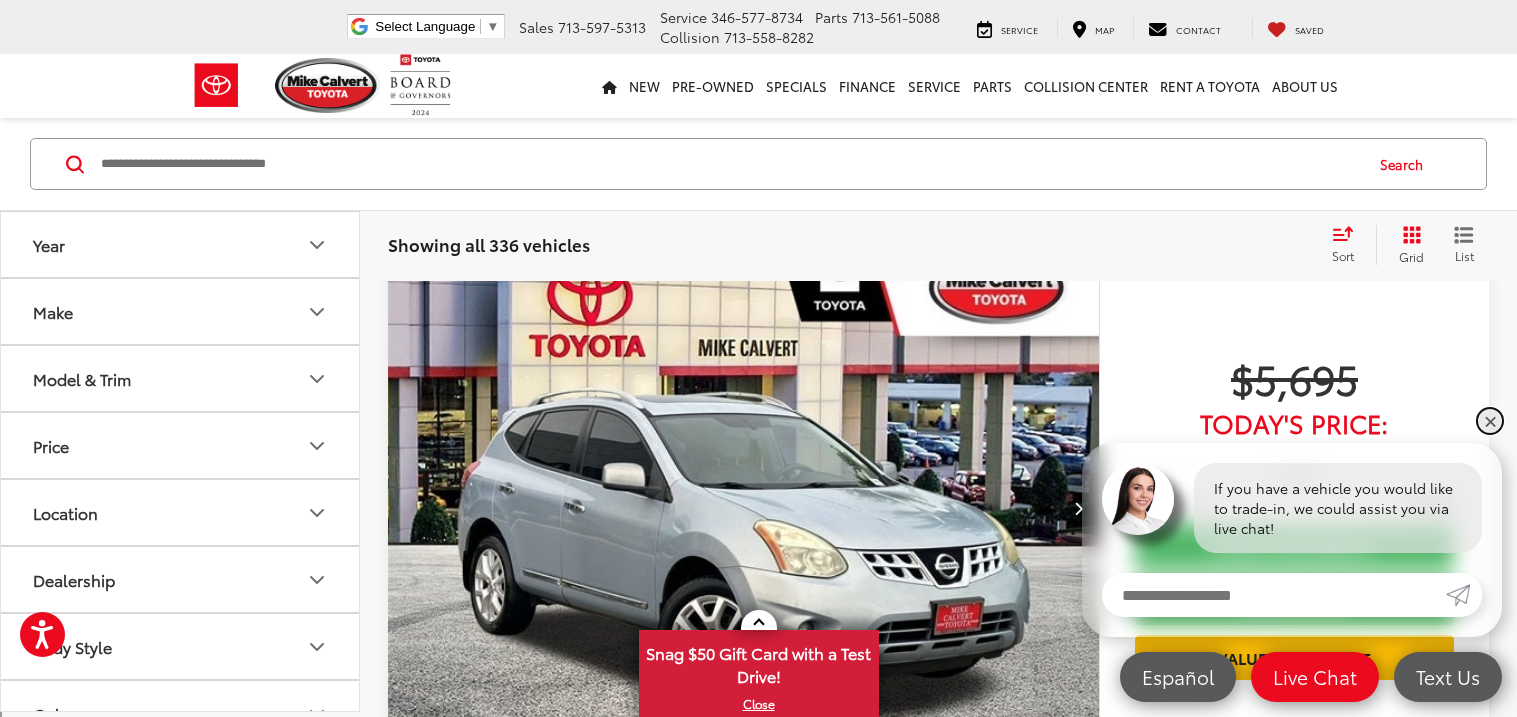 click on "✕" at bounding box center [1490, 421] 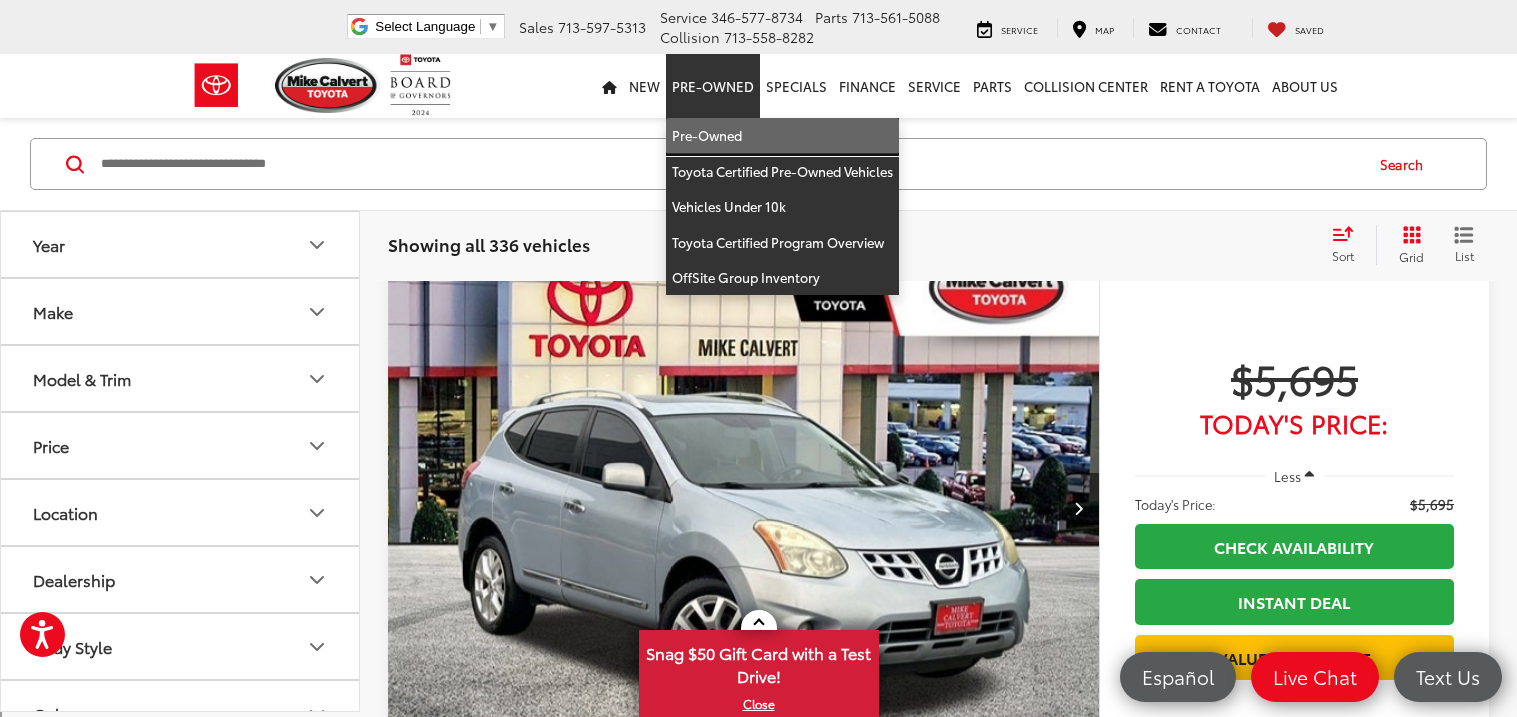 click on "Pre-Owned" at bounding box center (782, 136) 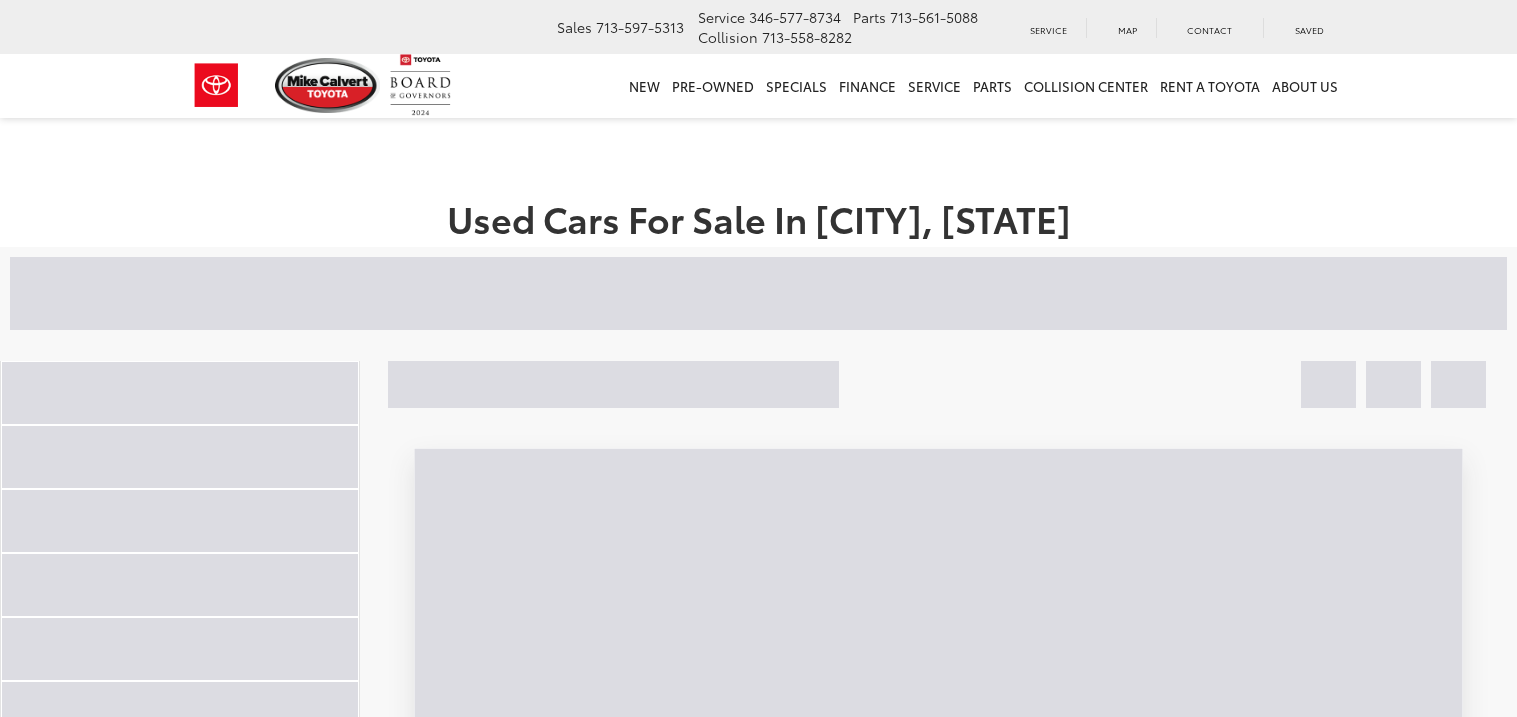 scroll, scrollTop: 0, scrollLeft: 0, axis: both 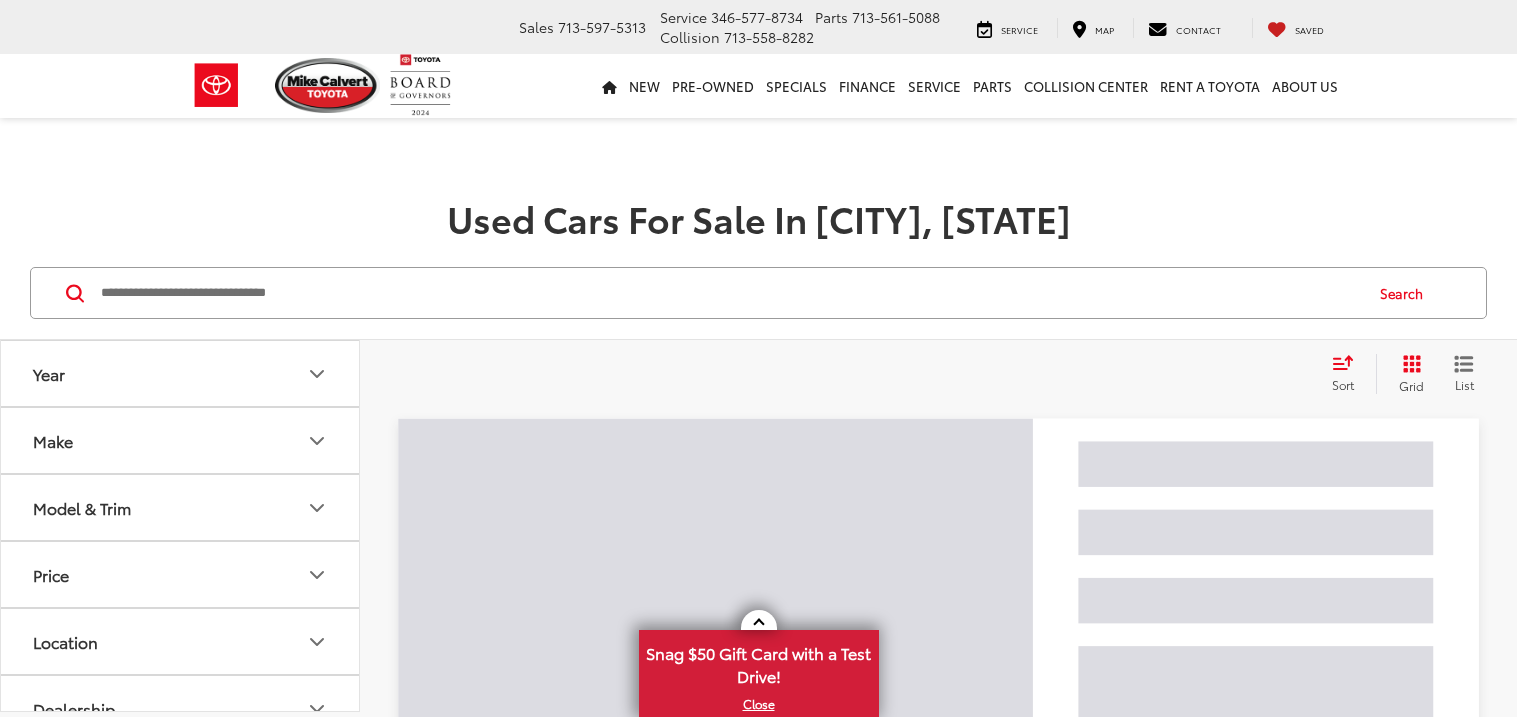 click on "Price" at bounding box center (181, 574) 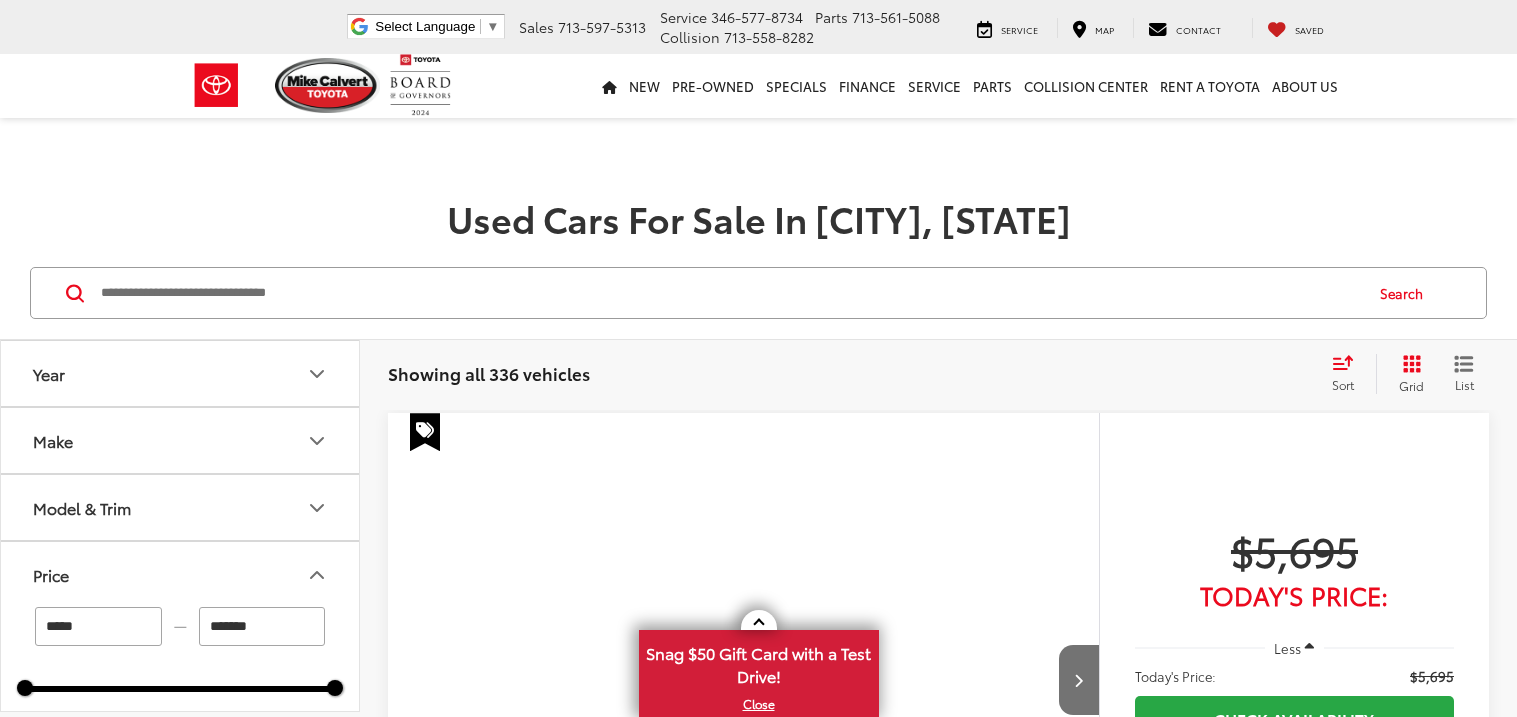 scroll, scrollTop: 0, scrollLeft: 0, axis: both 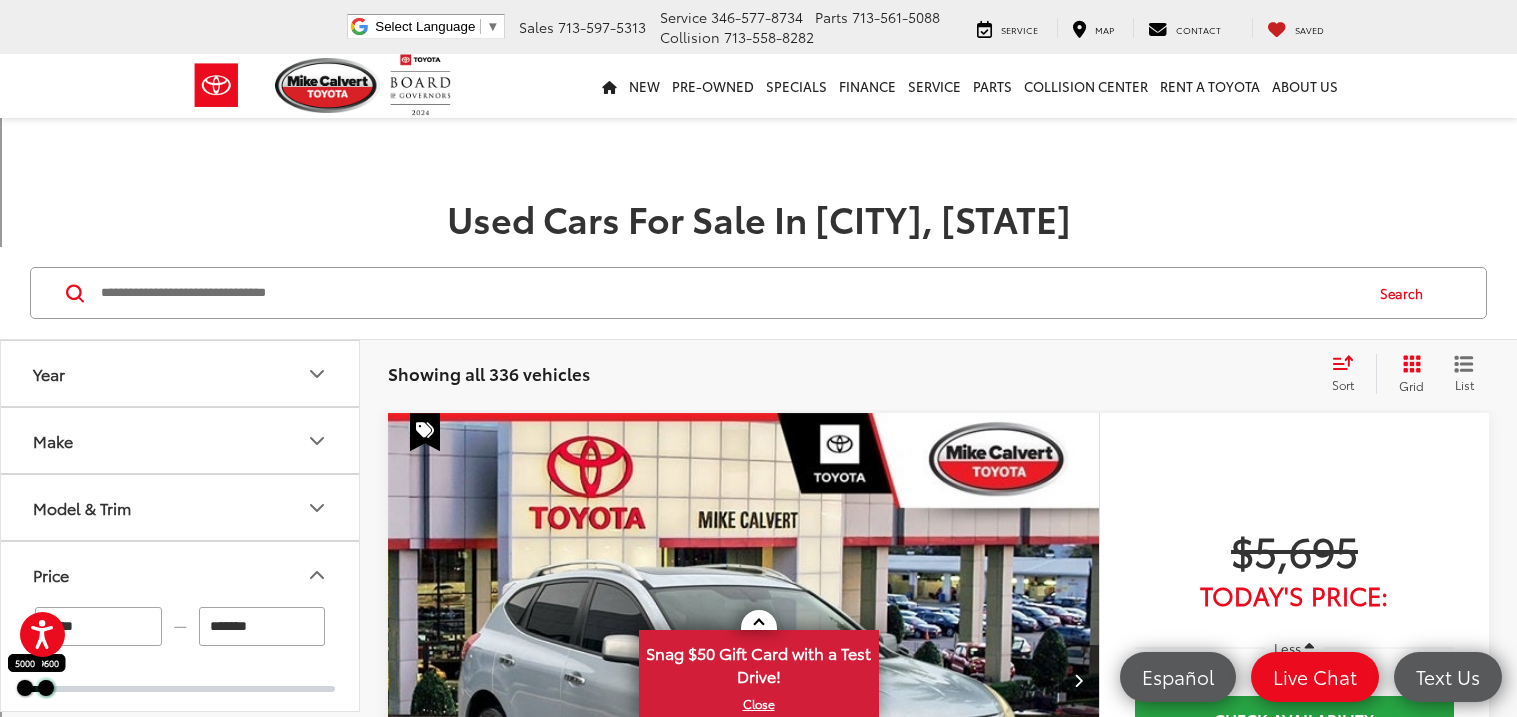 drag, startPoint x: 338, startPoint y: 689, endPoint x: 48, endPoint y: 674, distance: 290.38766 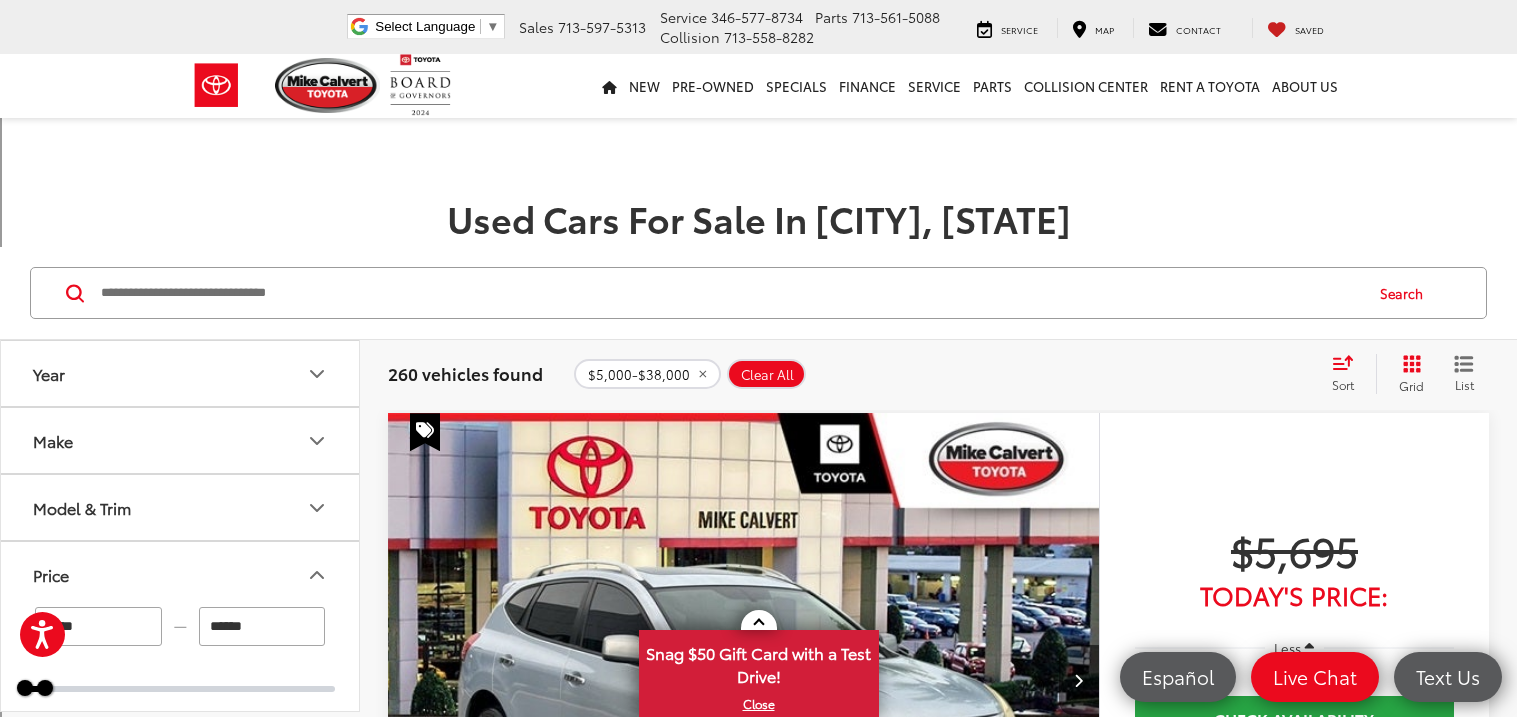 click on "******" at bounding box center [262, 626] 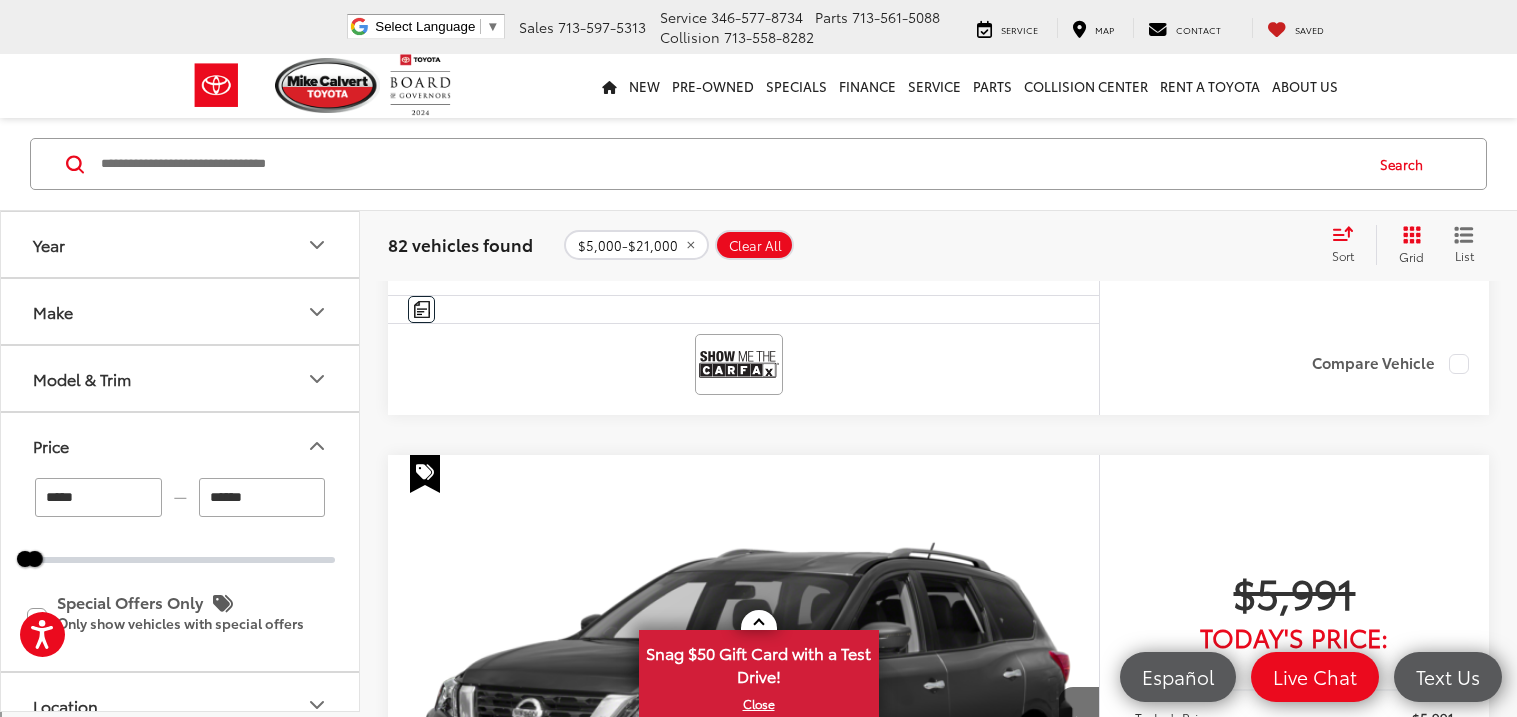 scroll, scrollTop: 1020, scrollLeft: 0, axis: vertical 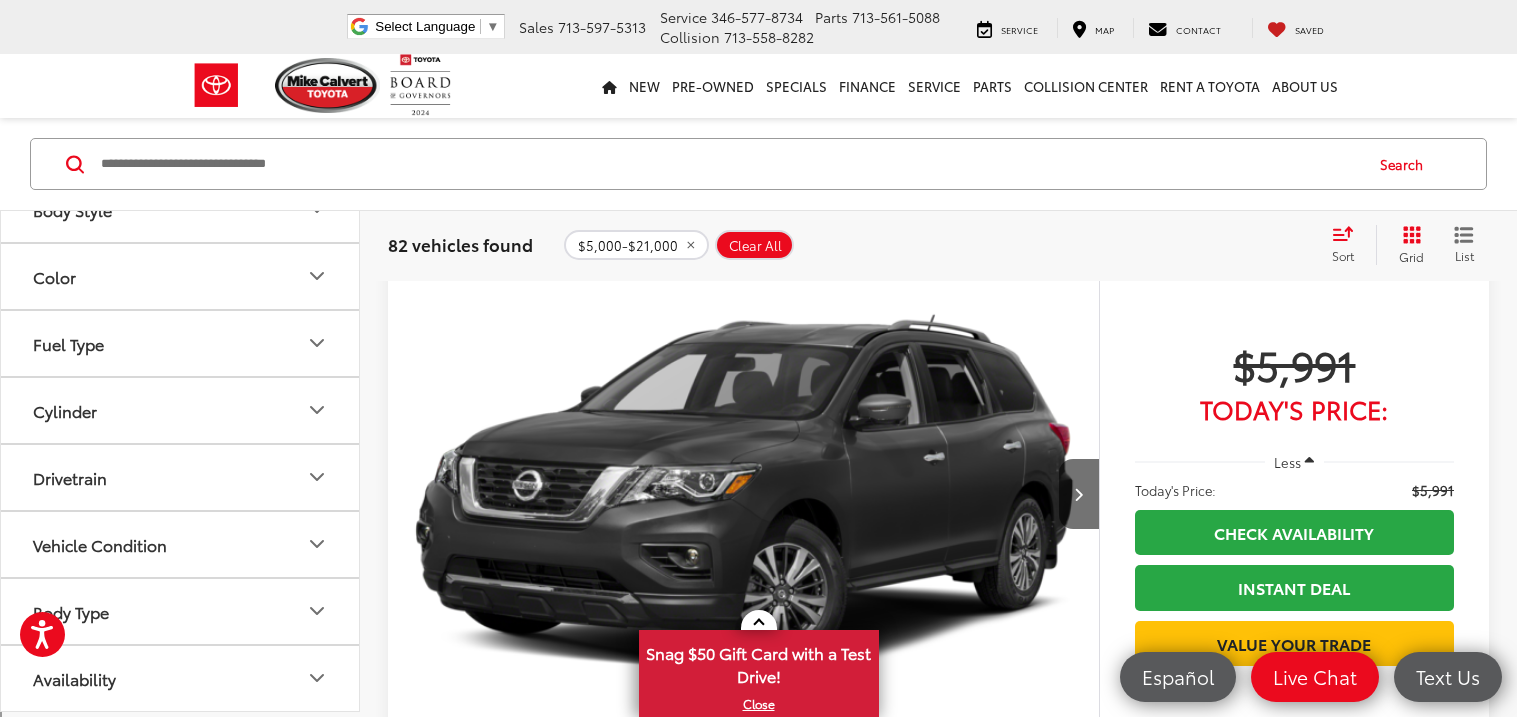 click on "Vehicle Condition" 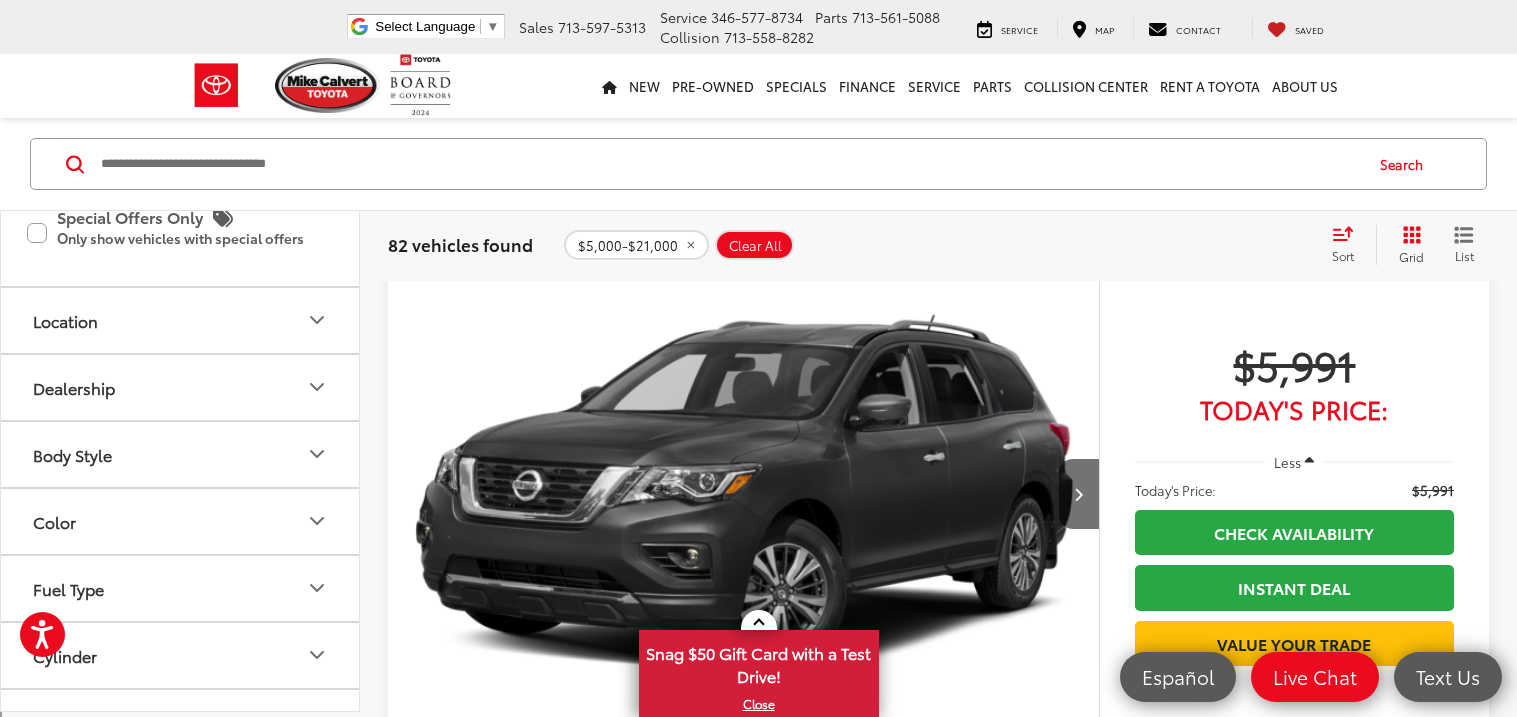scroll, scrollTop: 0, scrollLeft: 0, axis: both 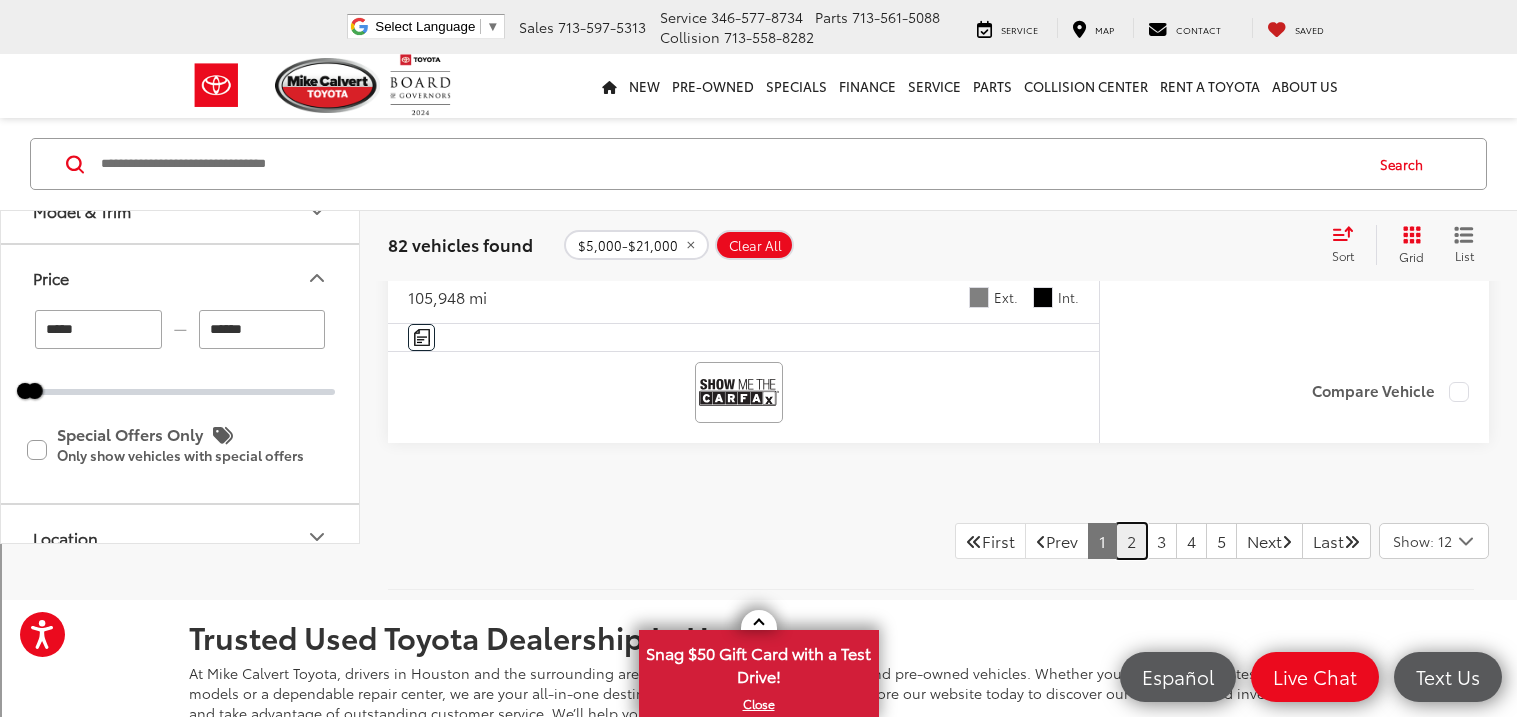 click on "2" at bounding box center (1131, 541) 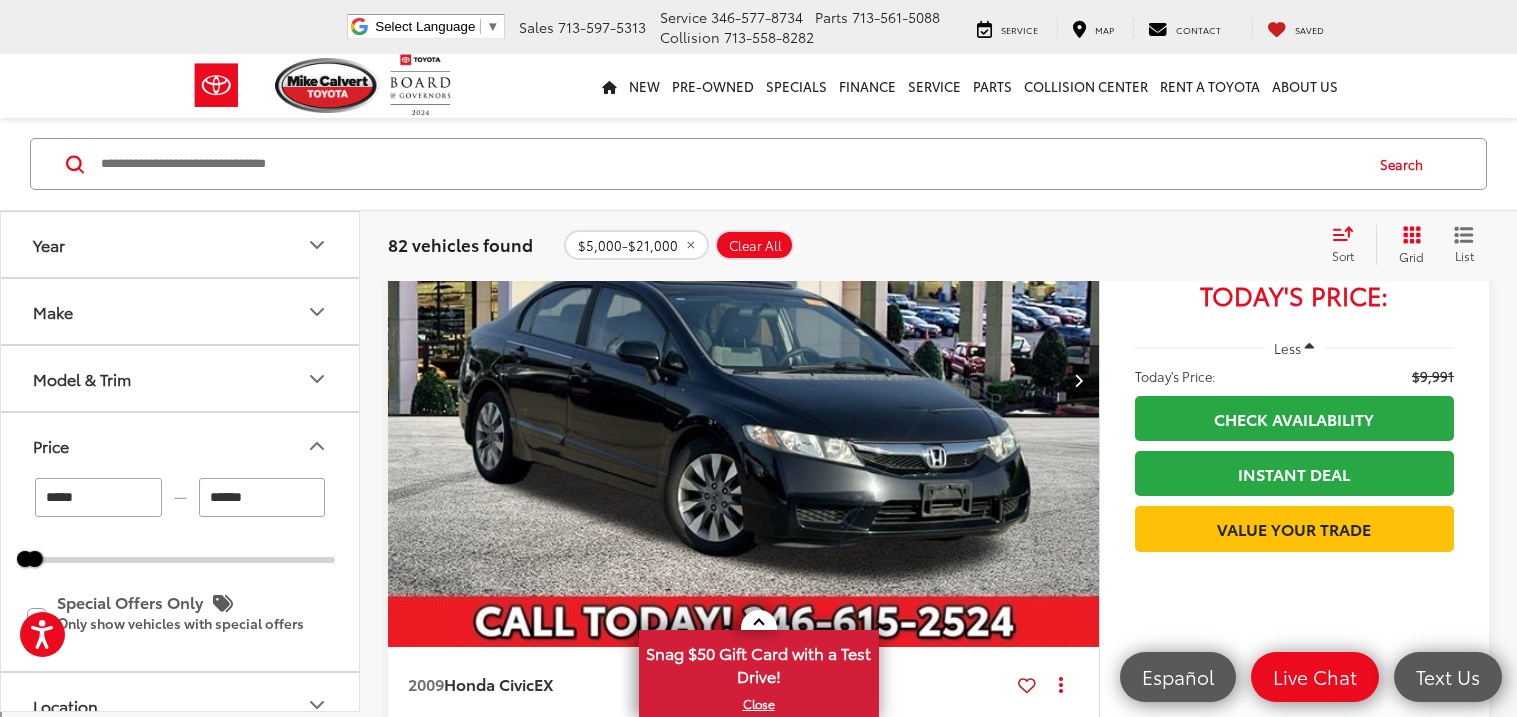 scroll, scrollTop: 6143, scrollLeft: 0, axis: vertical 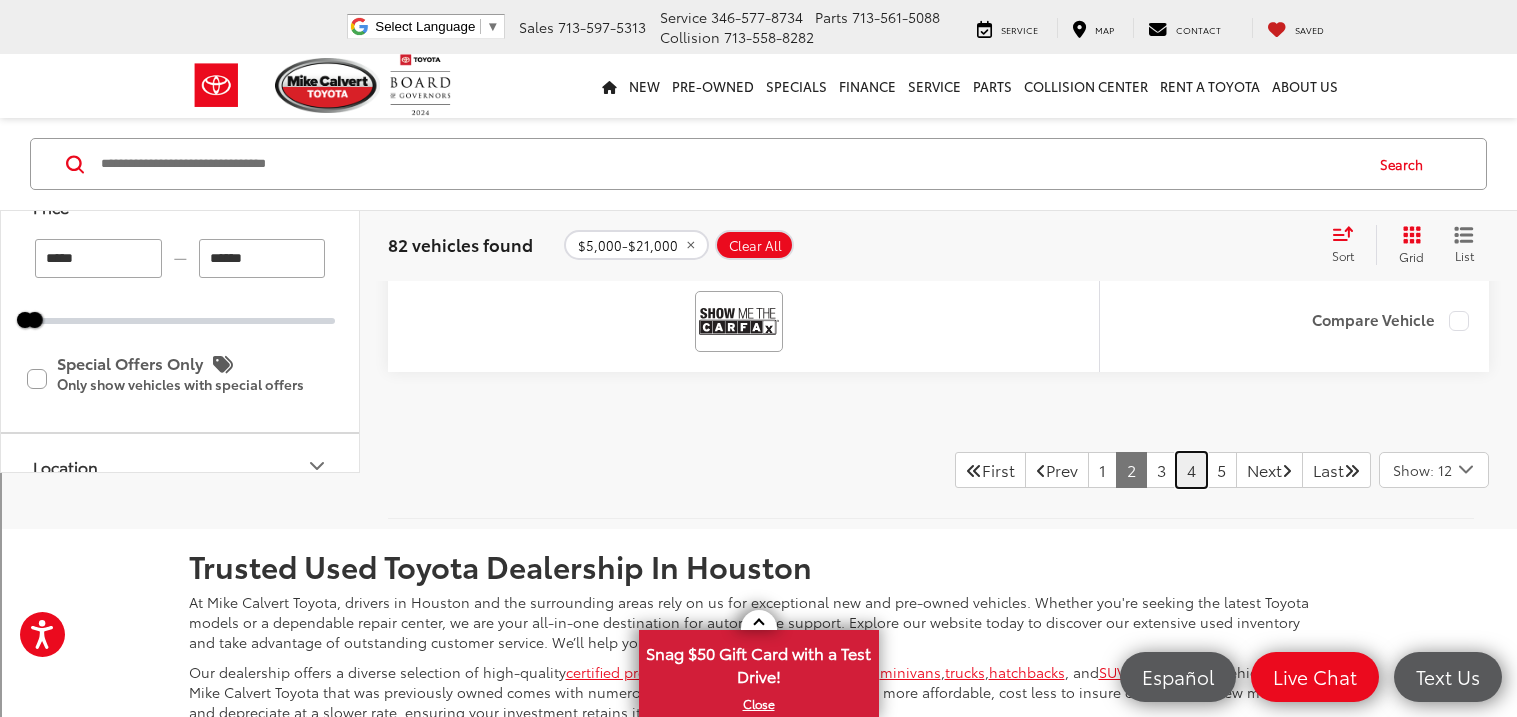 click on "4" at bounding box center [1191, 470] 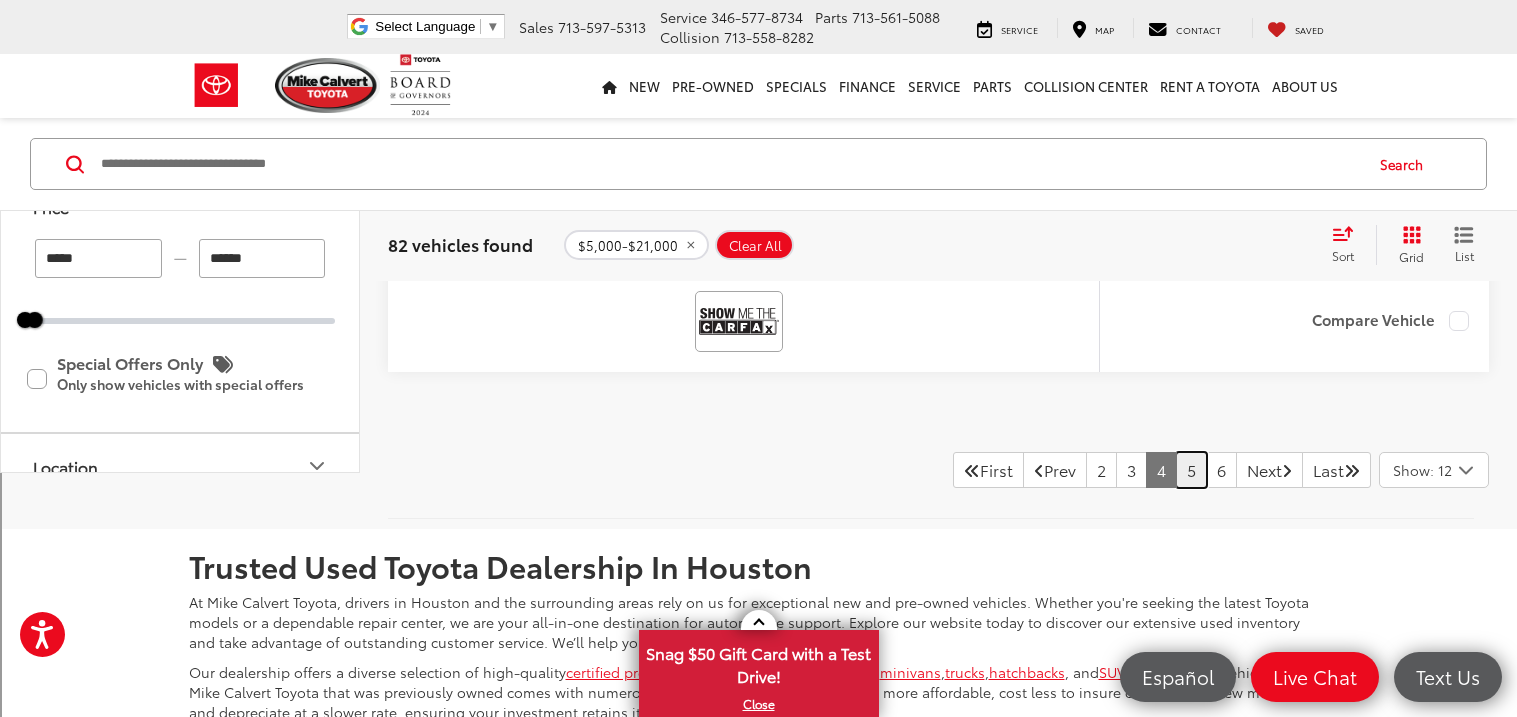 scroll, scrollTop: 9947, scrollLeft: 0, axis: vertical 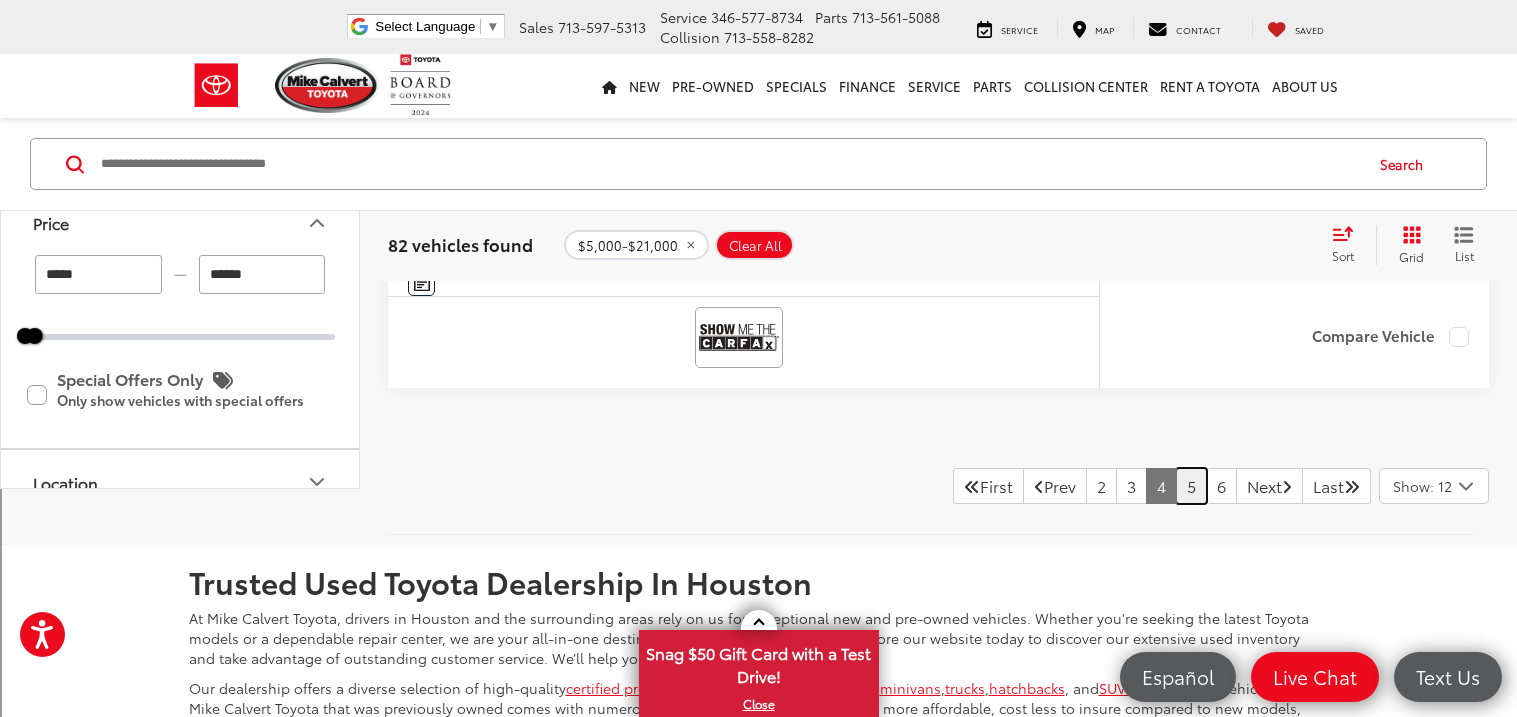 click on "5" at bounding box center (1191, 486) 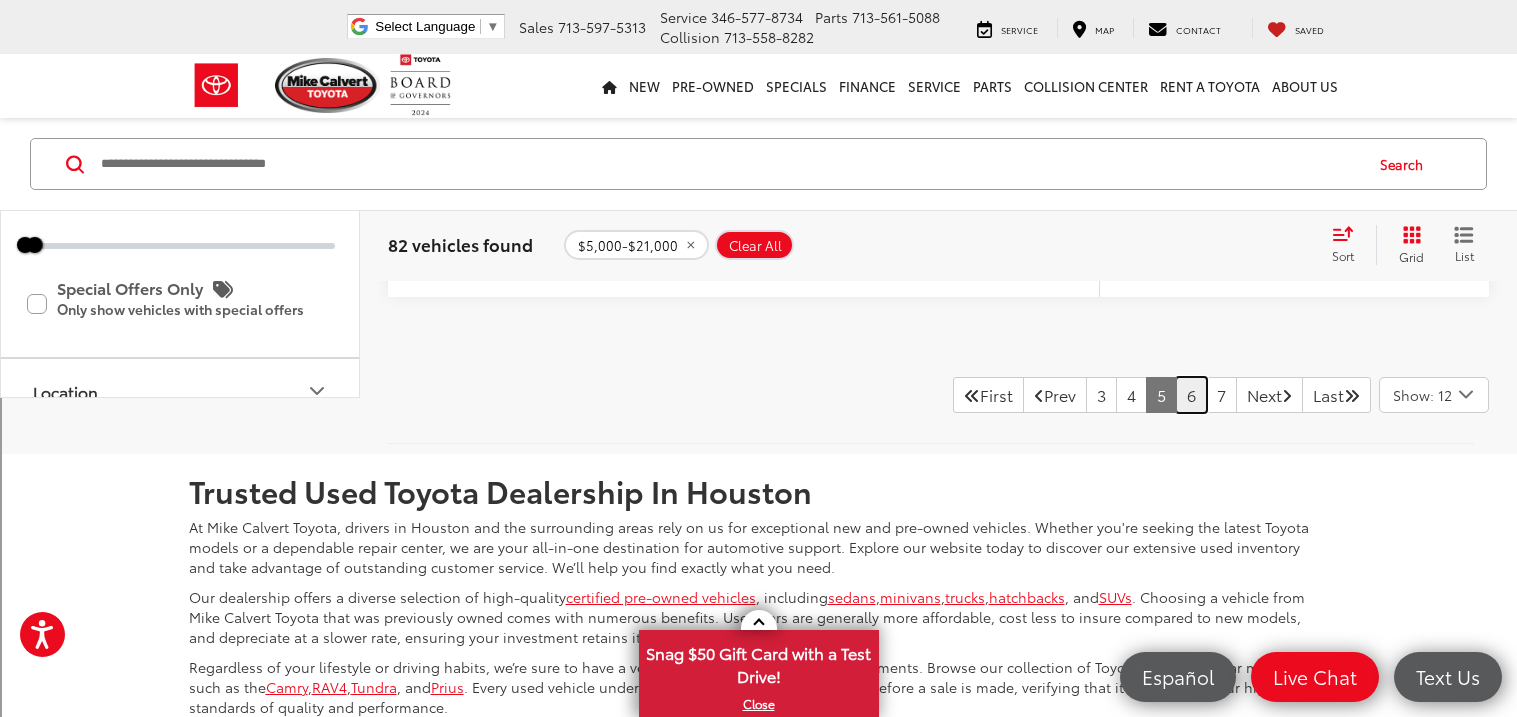 scroll, scrollTop: 10085, scrollLeft: 0, axis: vertical 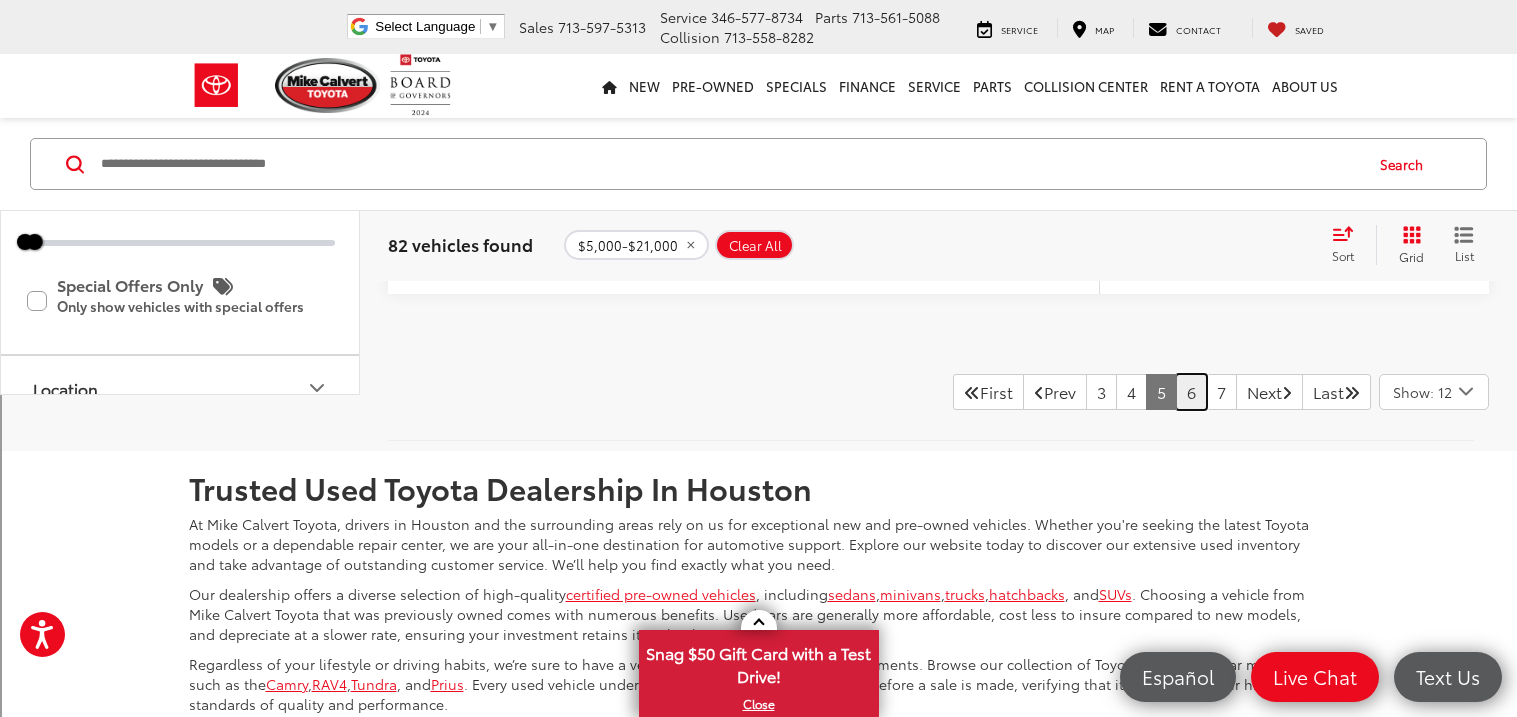 click on "6" at bounding box center [1191, 392] 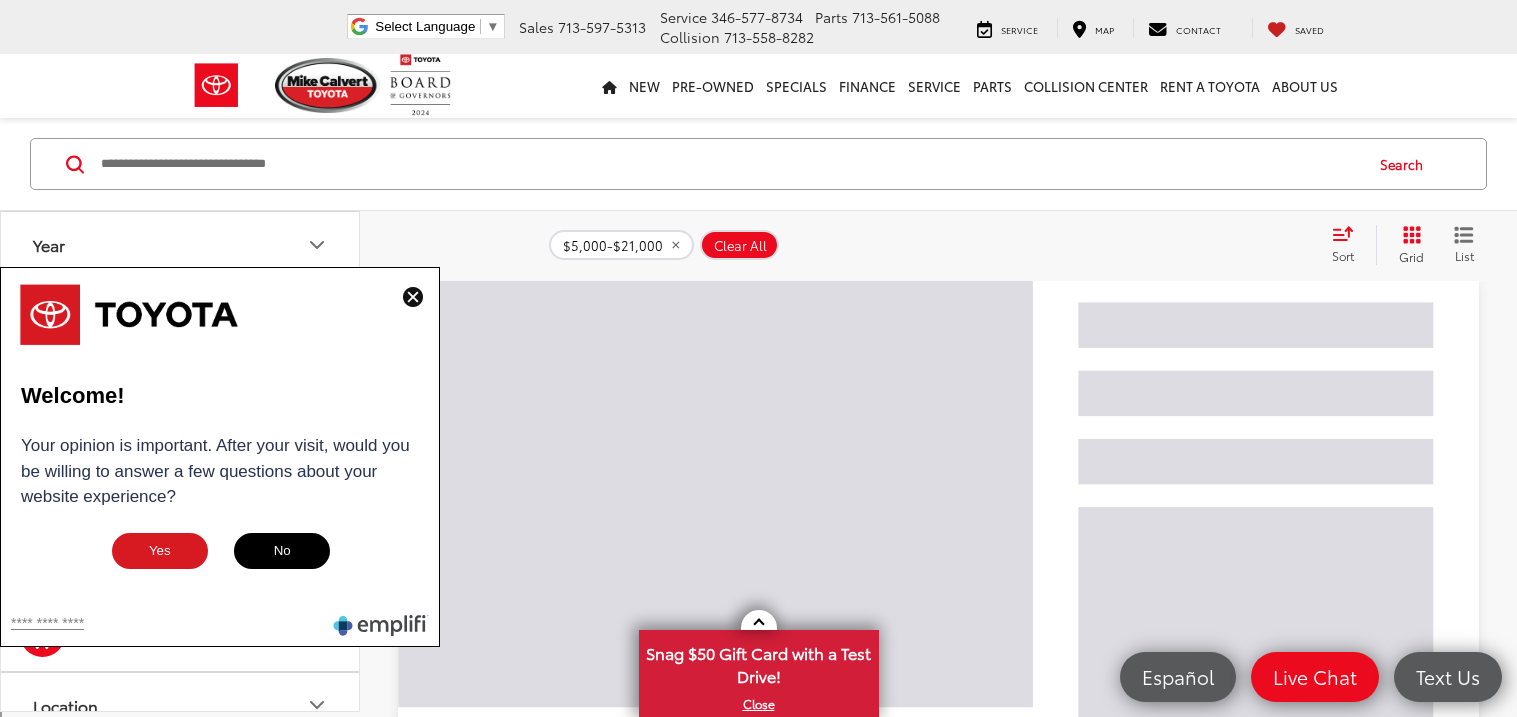 scroll, scrollTop: 128, scrollLeft: 0, axis: vertical 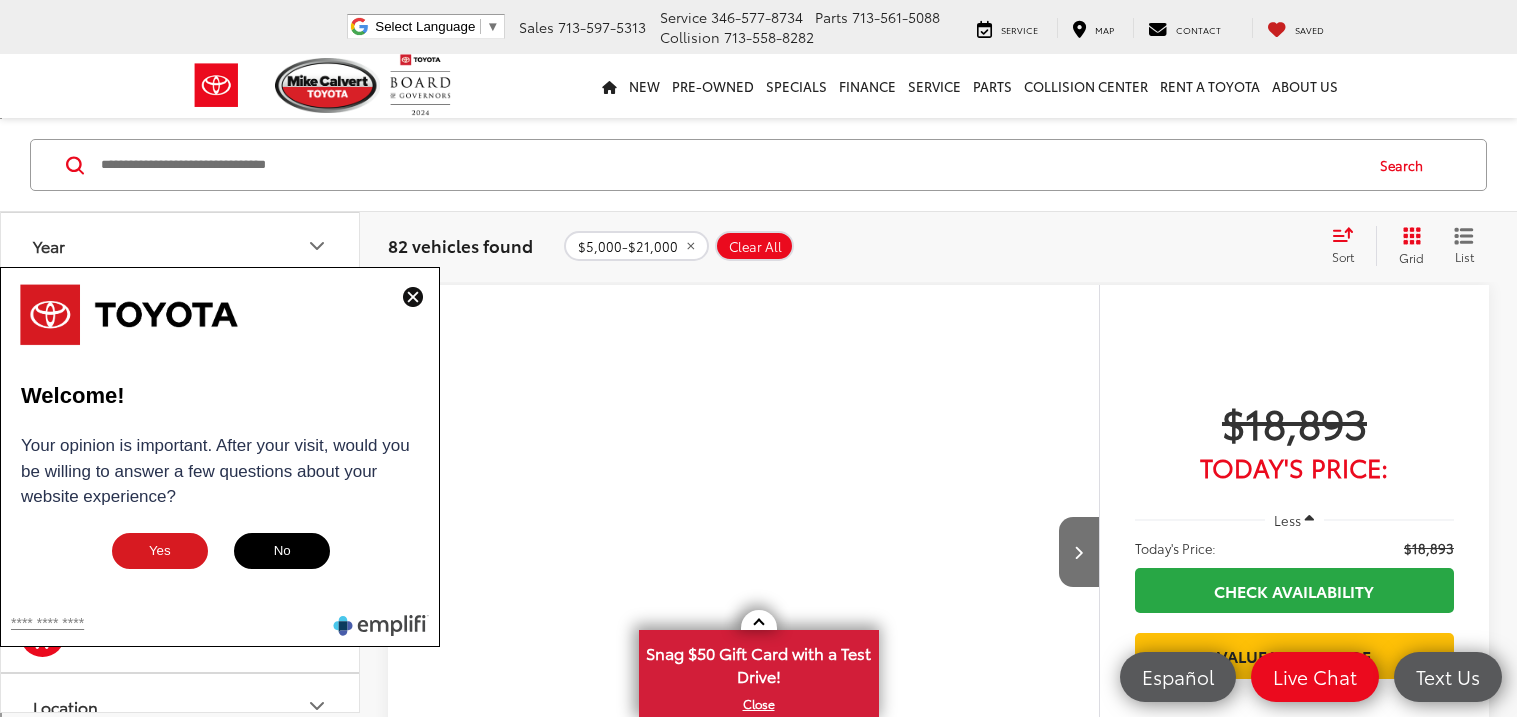 click at bounding box center (413, 297) 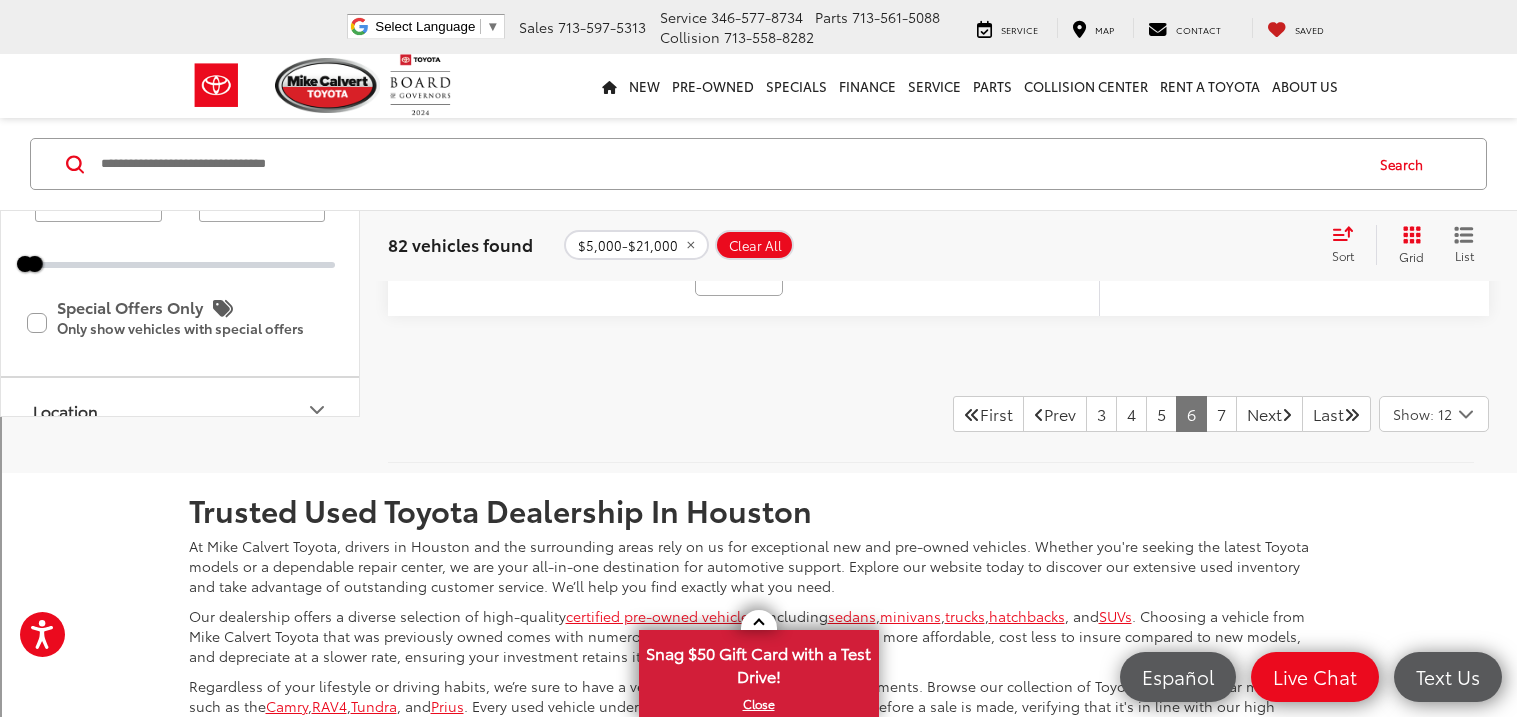 scroll, scrollTop: 9995, scrollLeft: 0, axis: vertical 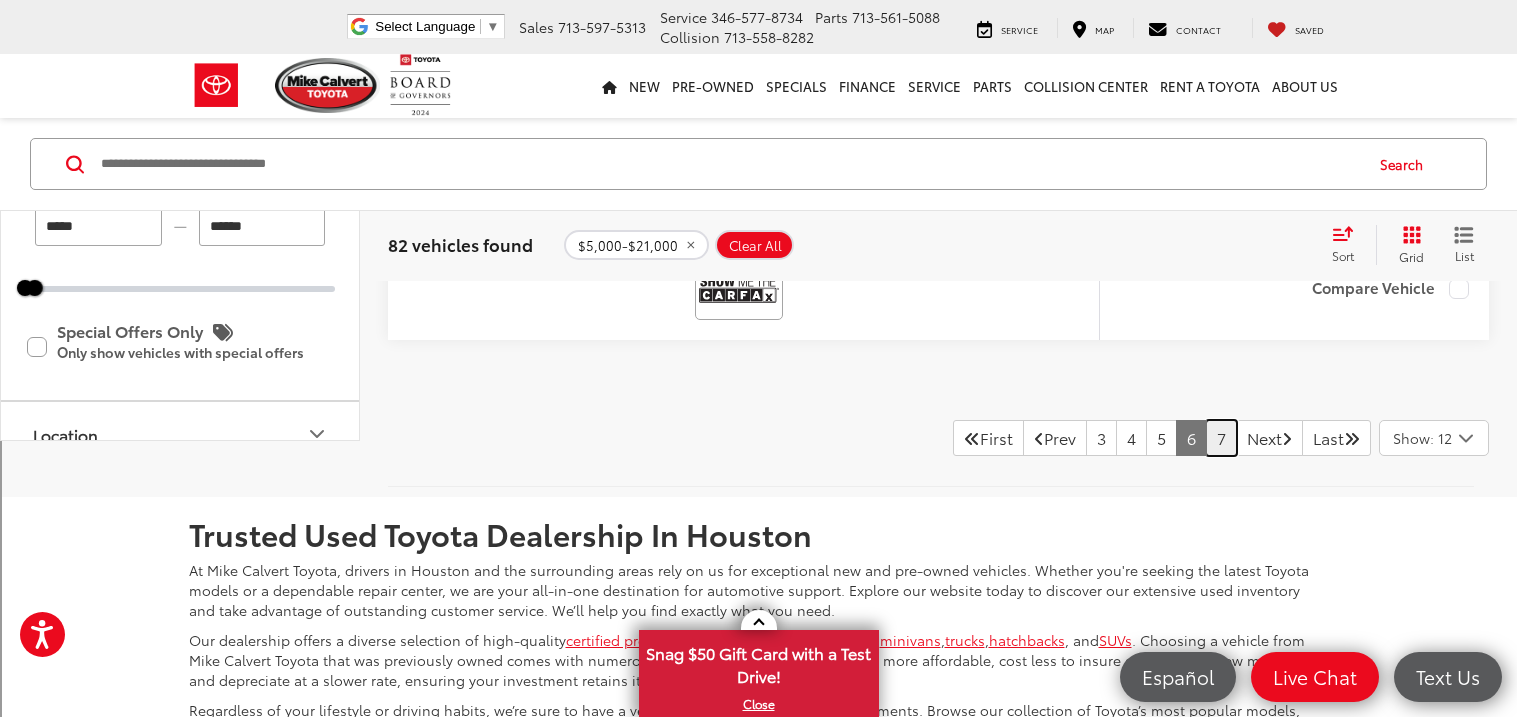 click on "7" at bounding box center (1221, 438) 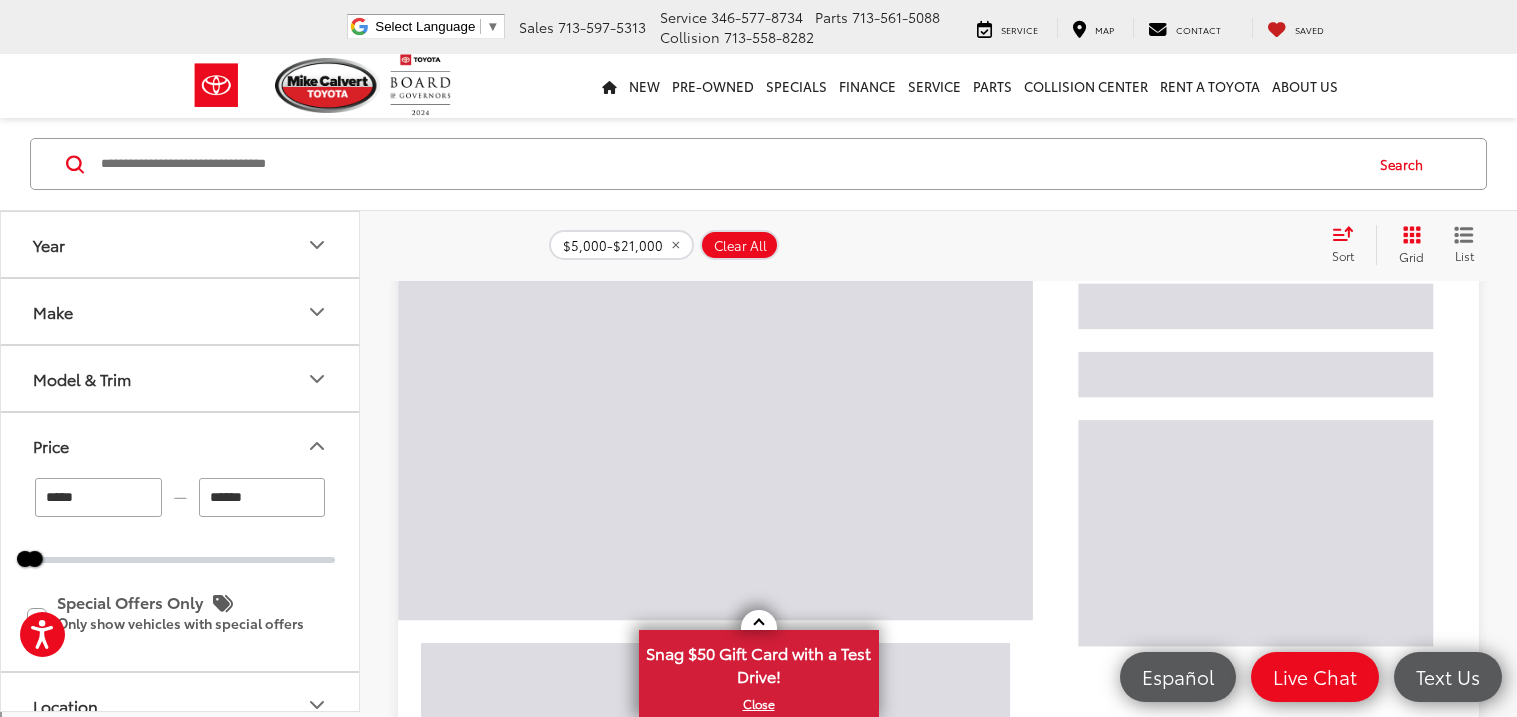 scroll, scrollTop: 128, scrollLeft: 0, axis: vertical 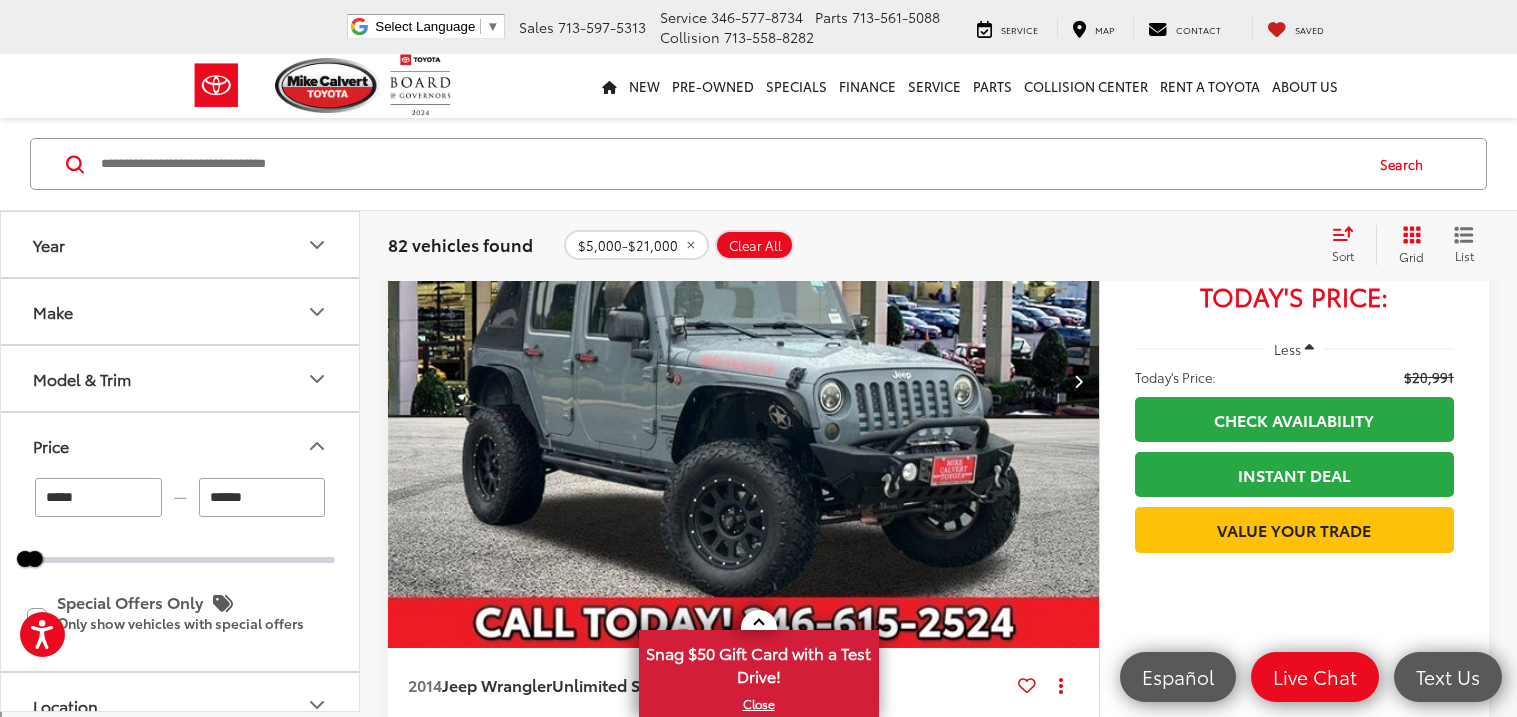 click at bounding box center (744, 381) 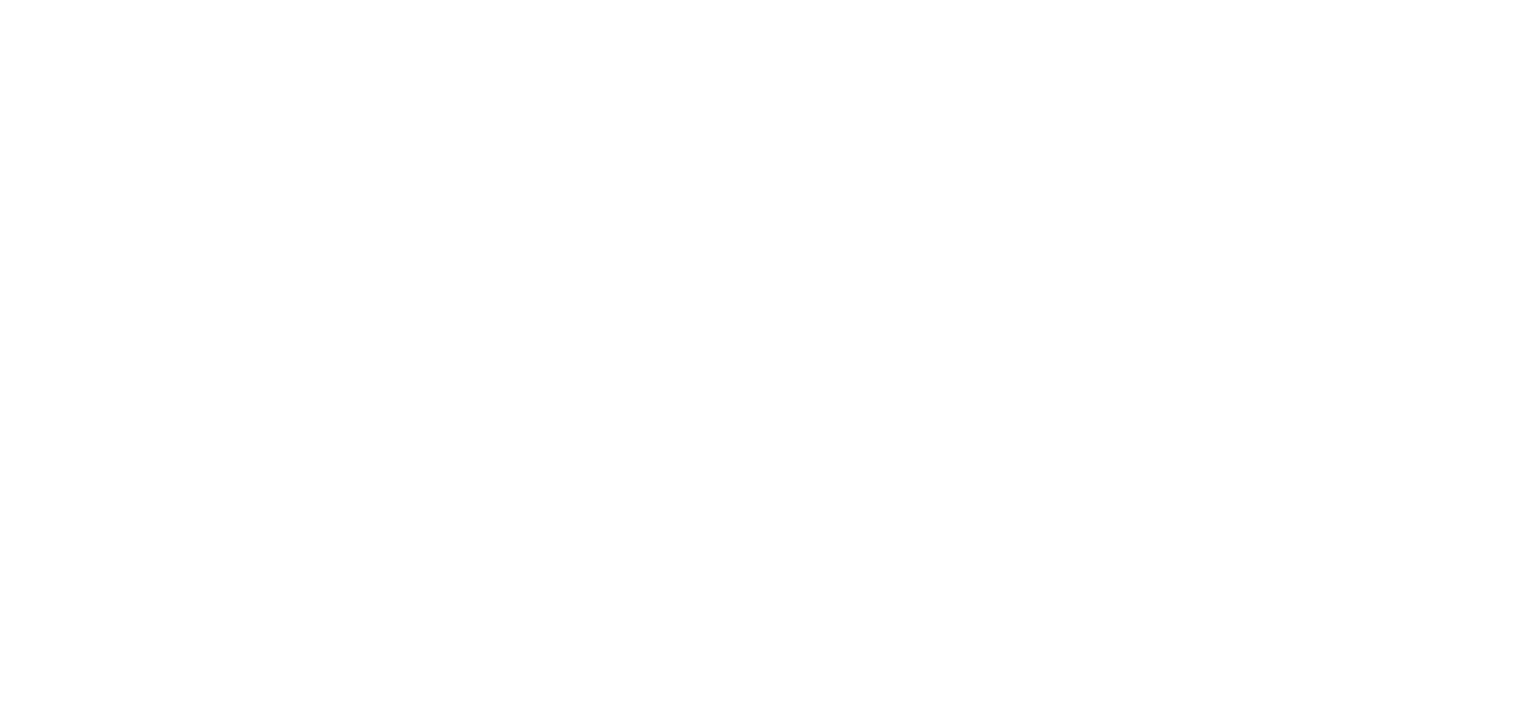 scroll, scrollTop: 0, scrollLeft: 0, axis: both 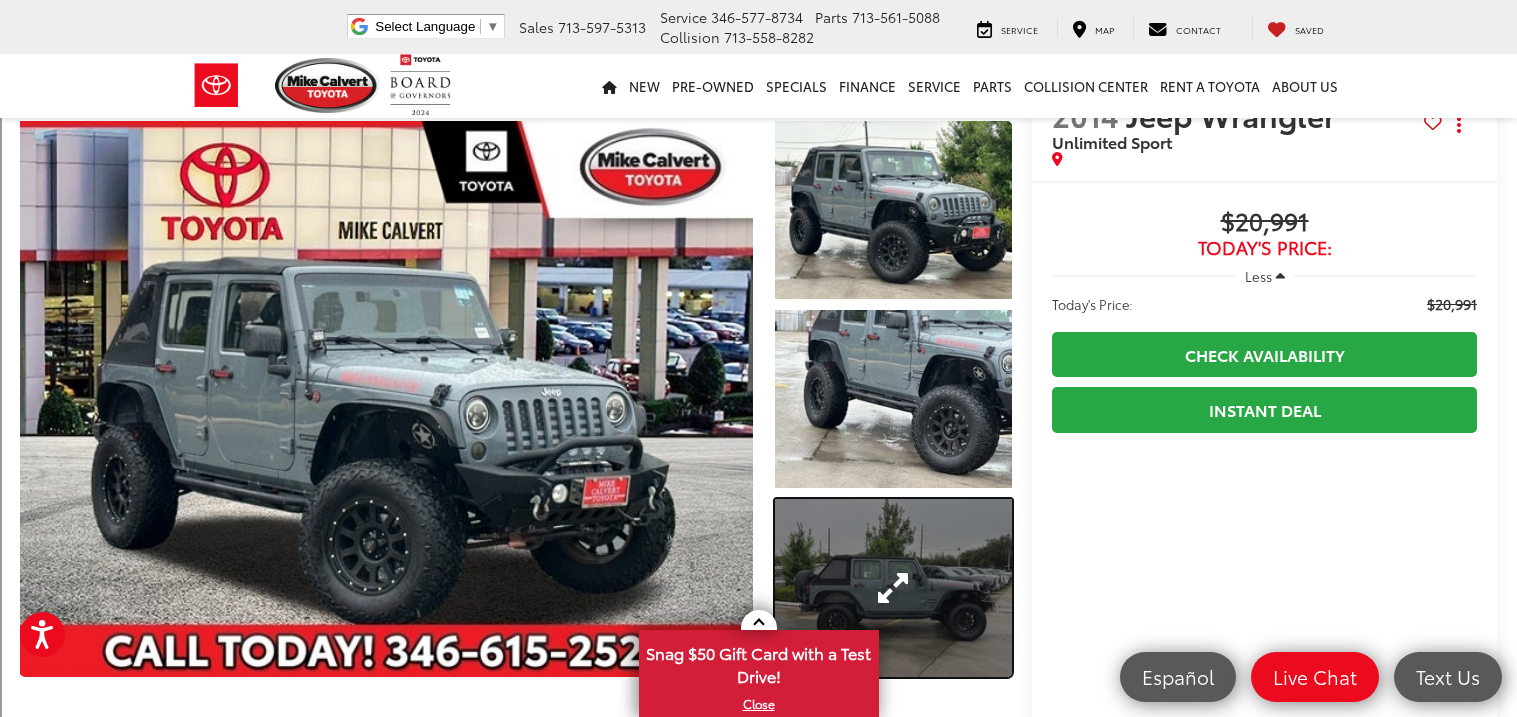 click at bounding box center [893, 588] 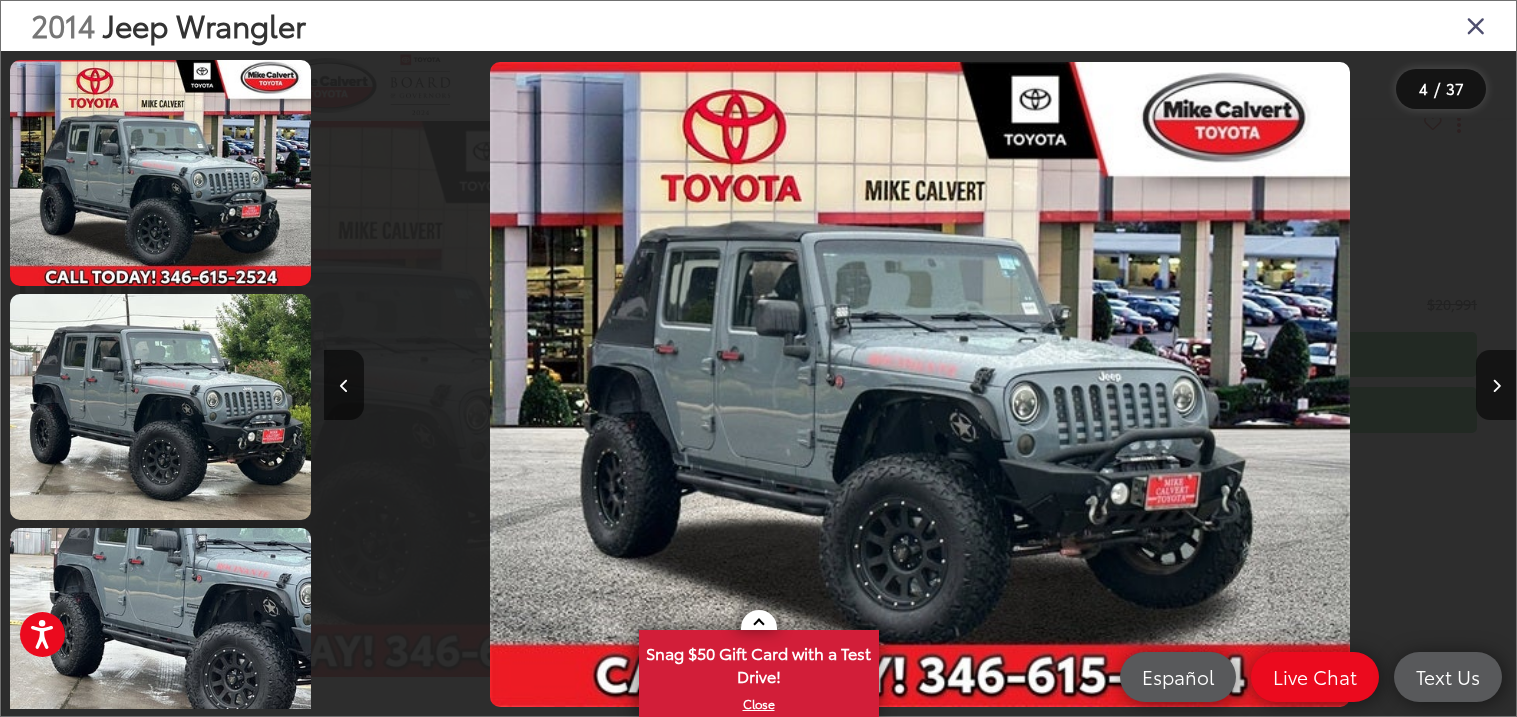 scroll, scrollTop: 510, scrollLeft: 0, axis: vertical 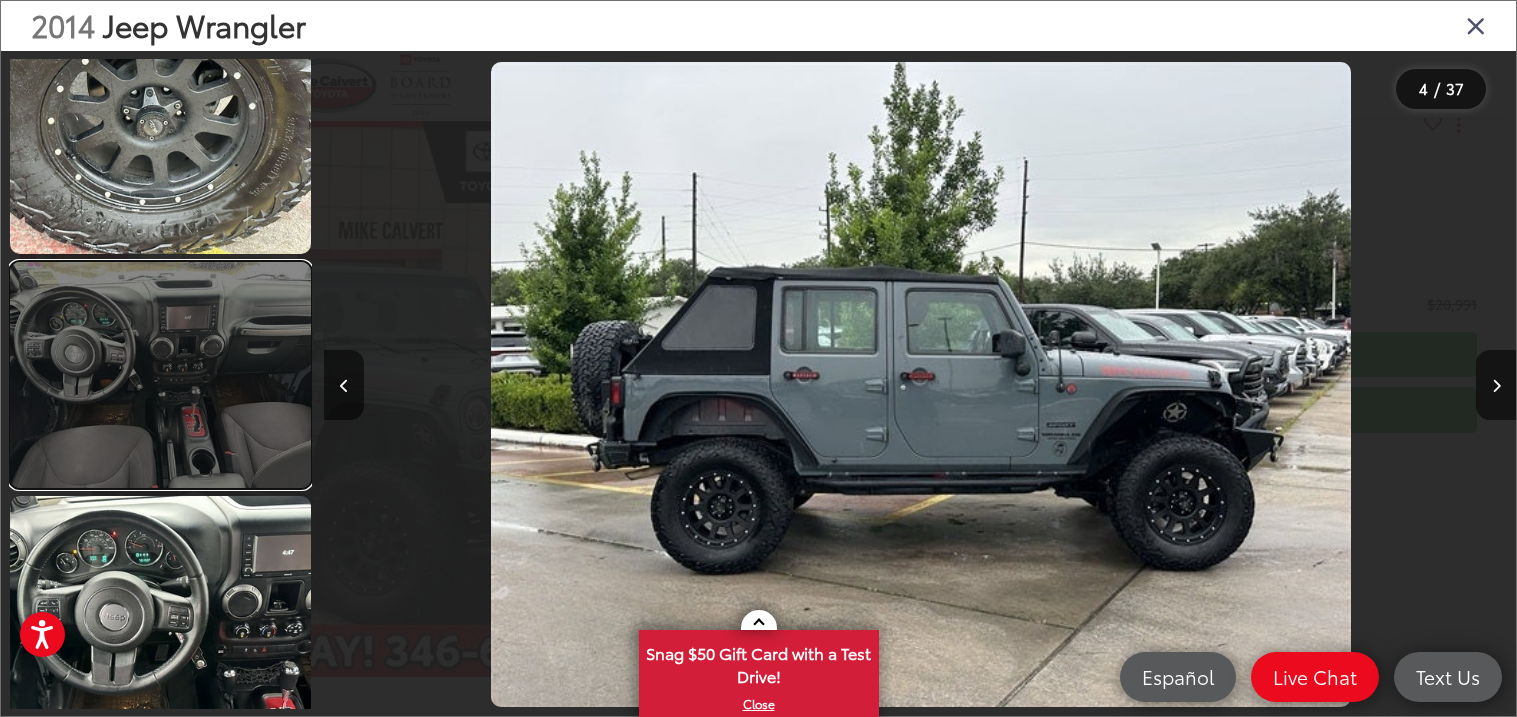 click at bounding box center (160, 375) 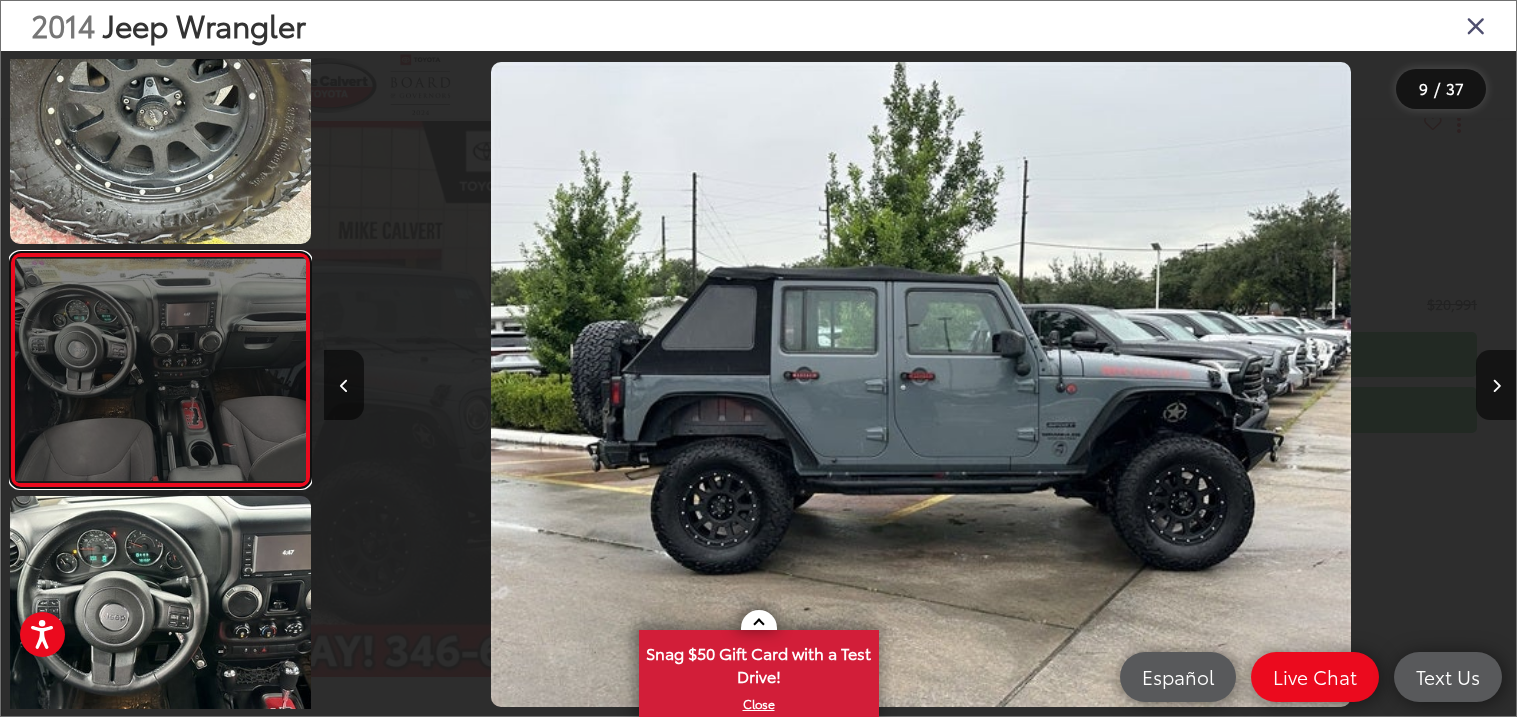 scroll, scrollTop: 1720, scrollLeft: 0, axis: vertical 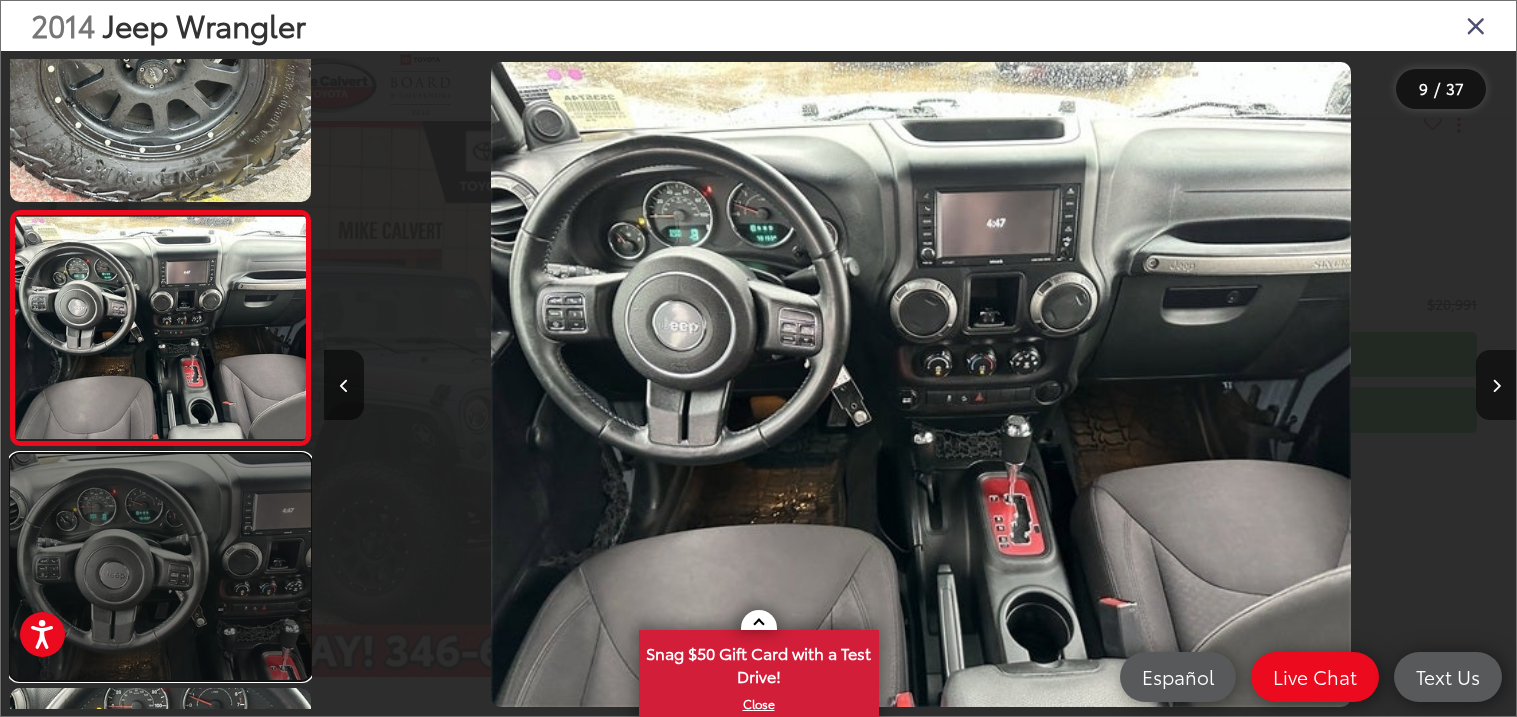 click at bounding box center [160, 567] 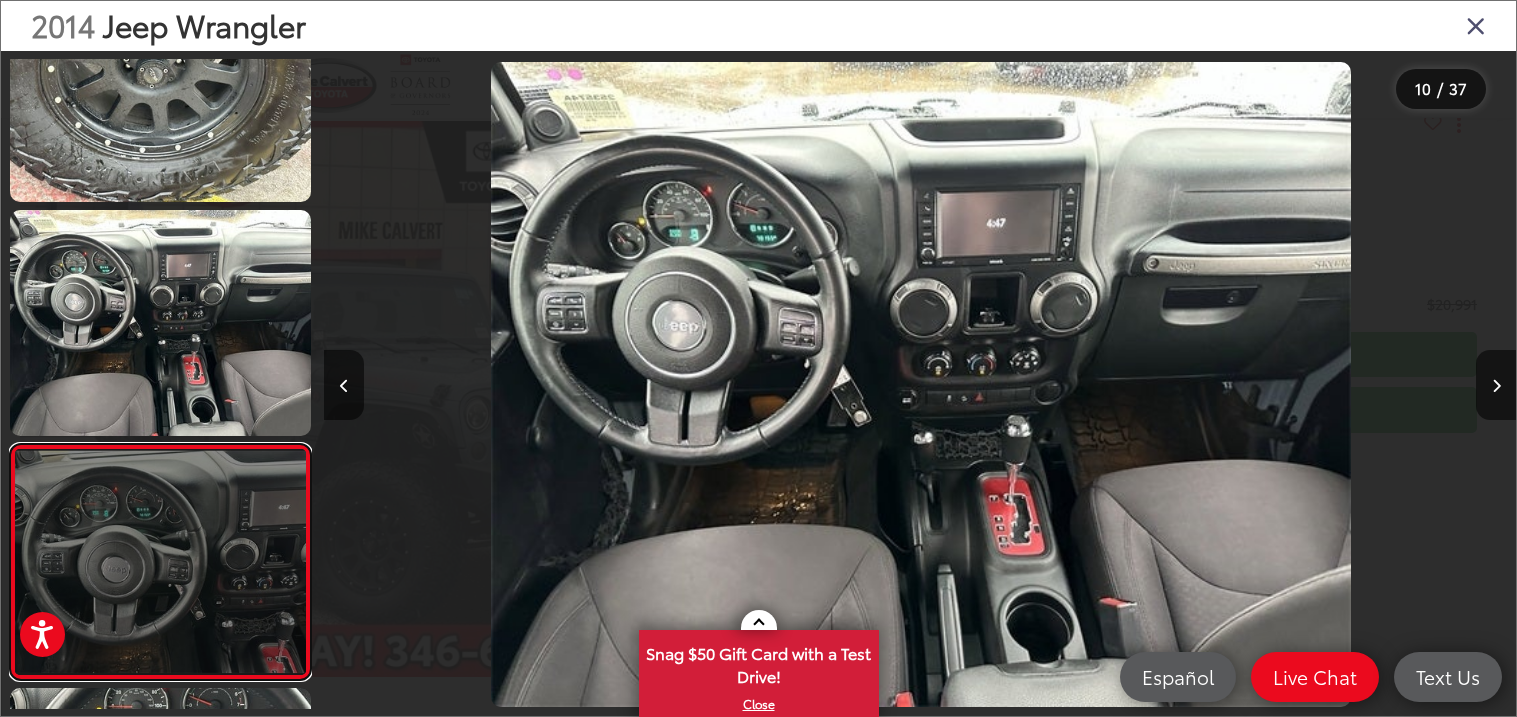 scroll, scrollTop: 0, scrollLeft: 9983, axis: horizontal 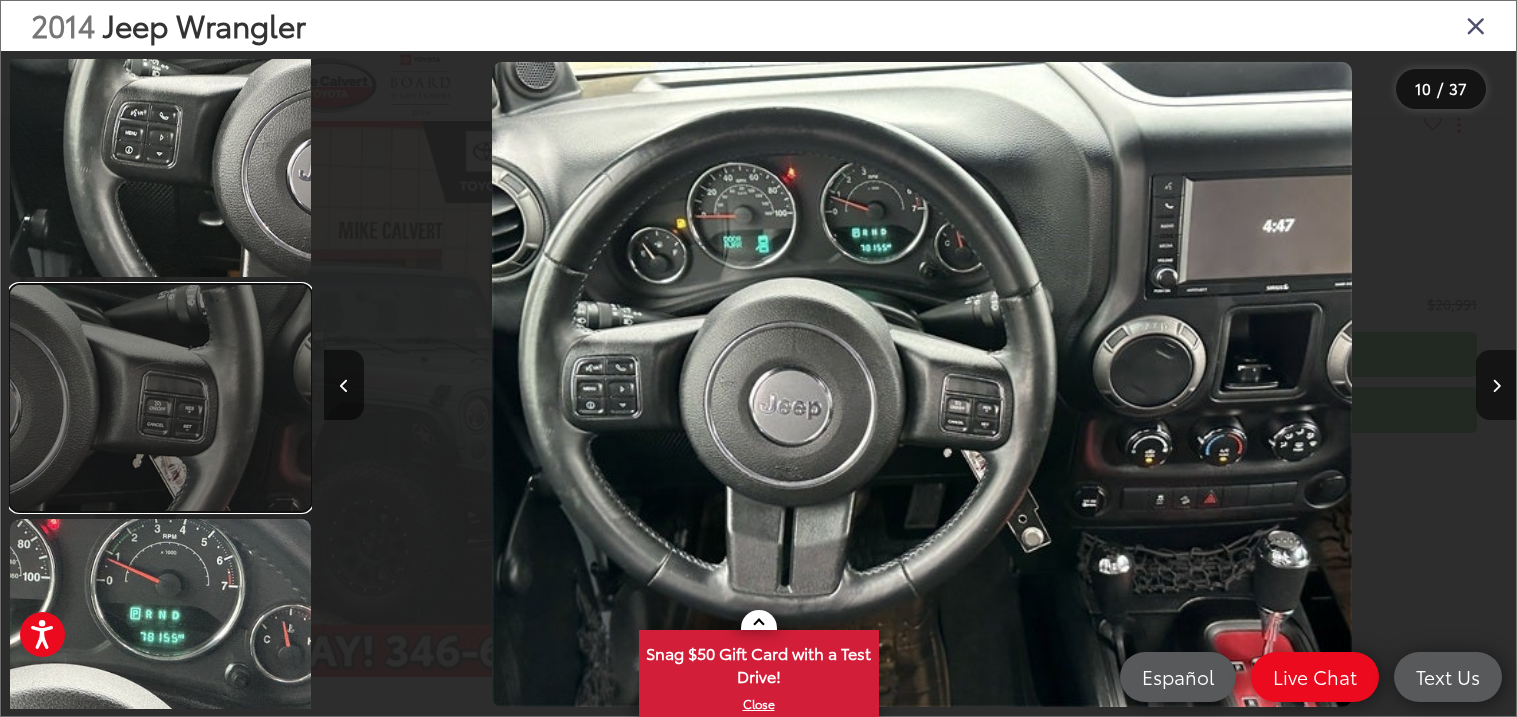 click at bounding box center [160, 398] 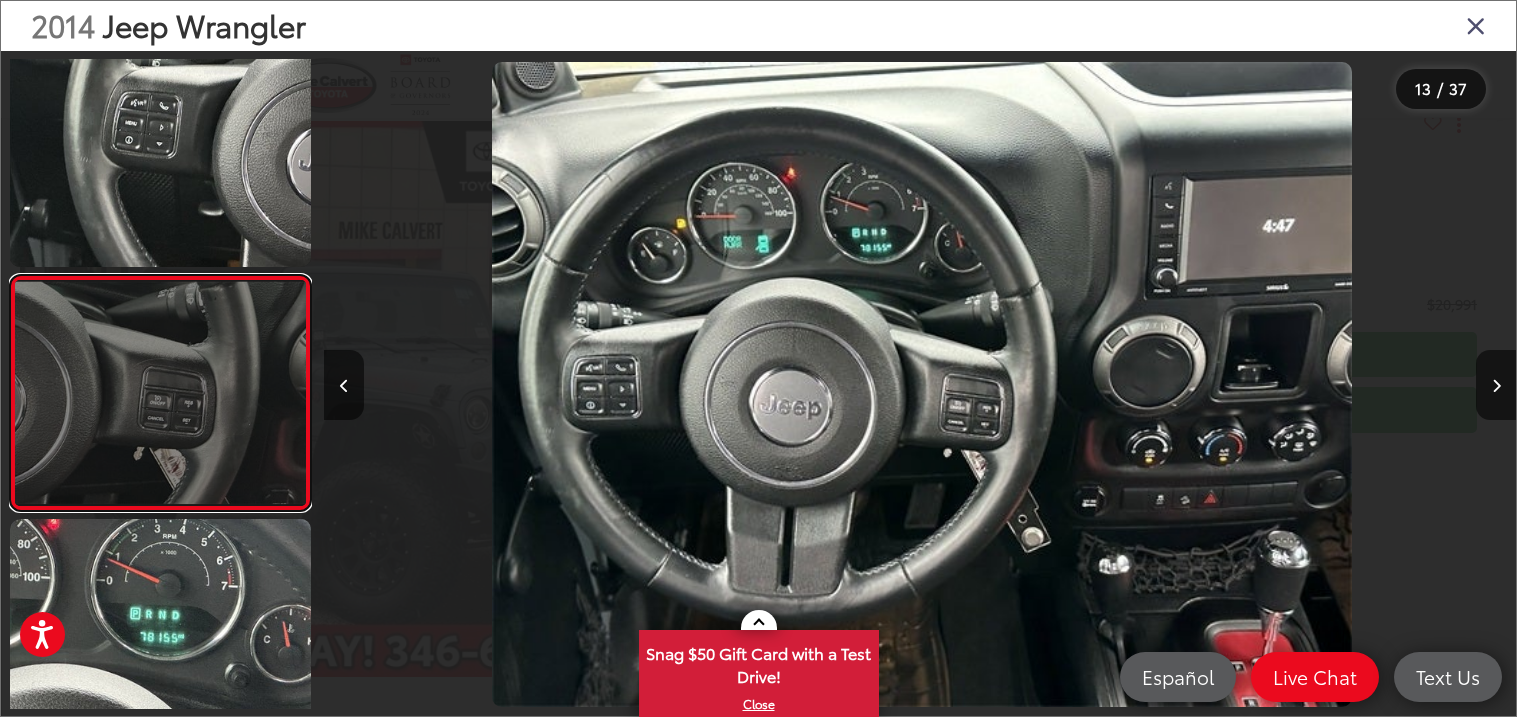 scroll, scrollTop: 2655, scrollLeft: 0, axis: vertical 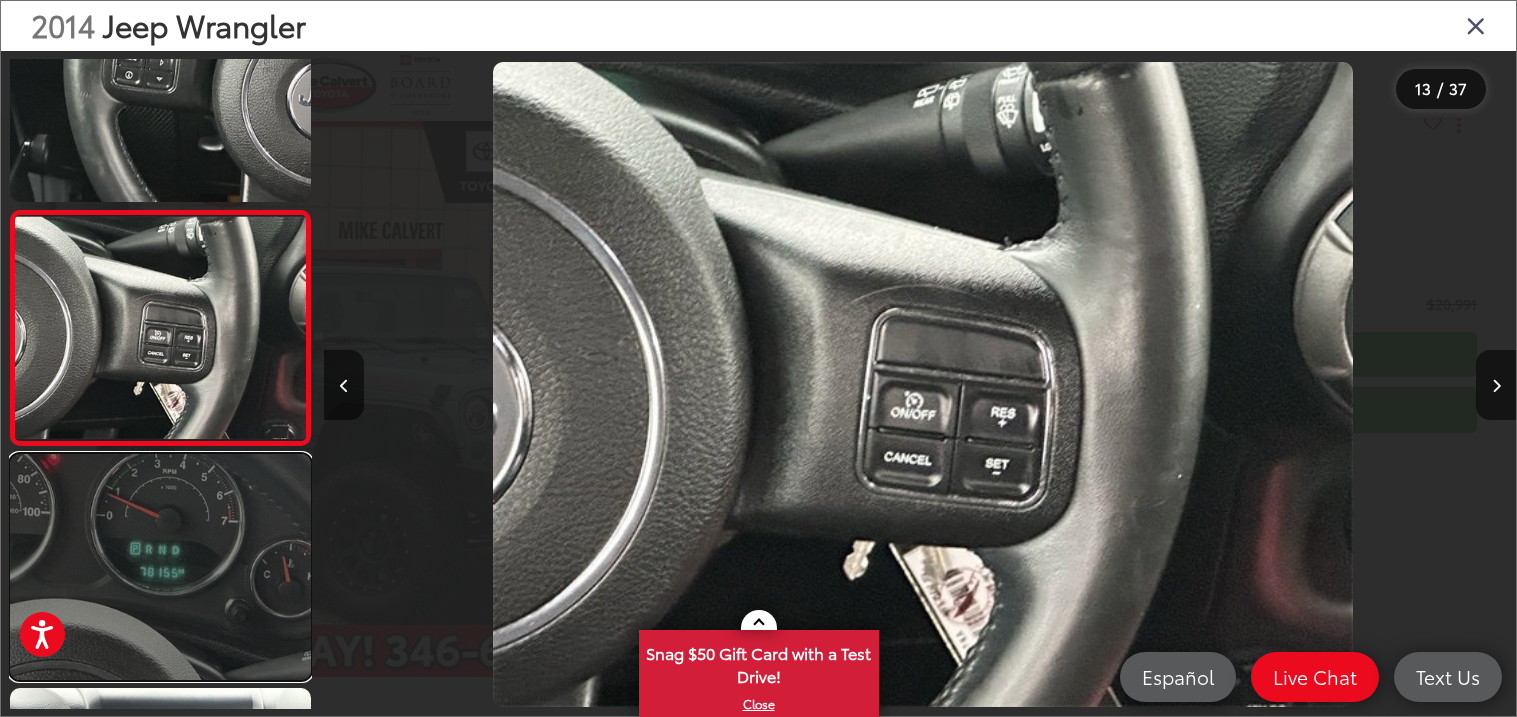 click at bounding box center [160, 567] 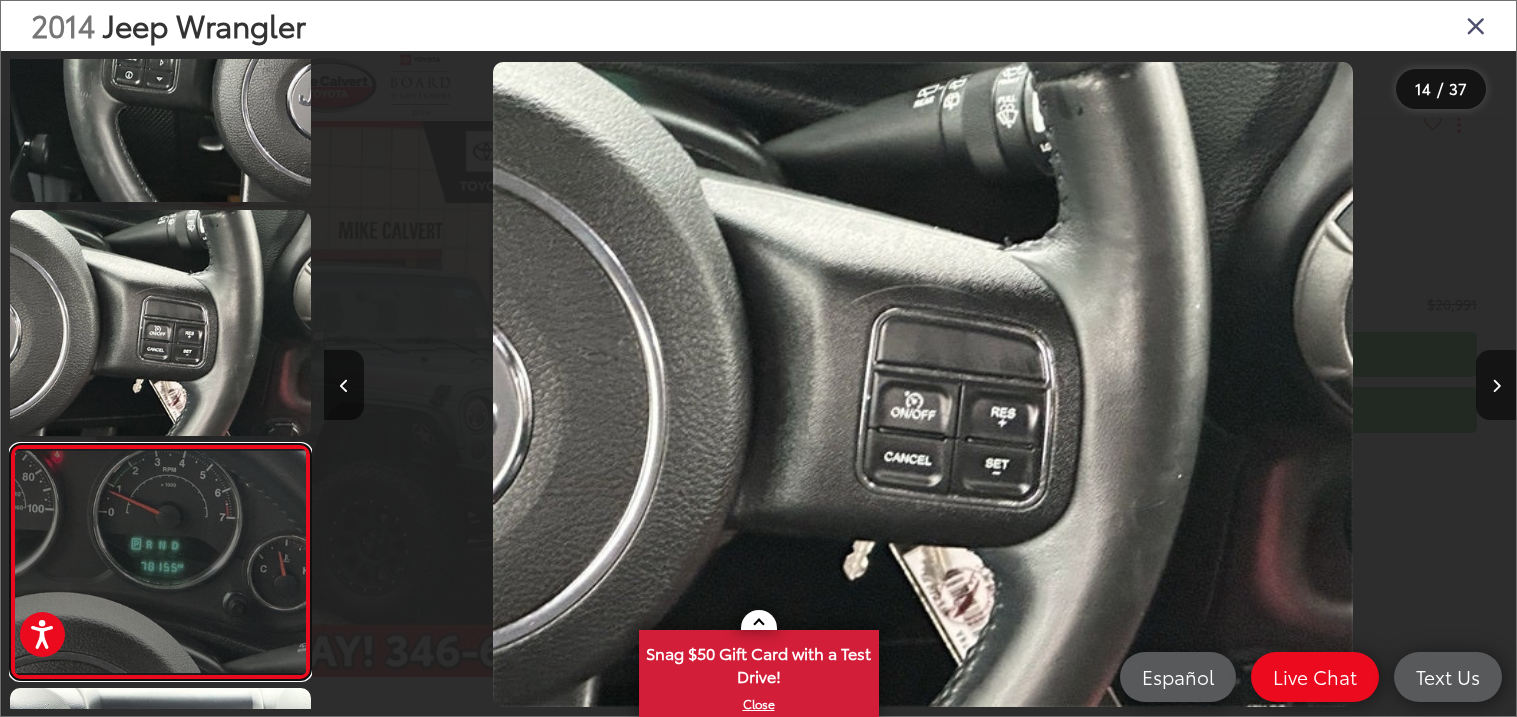 scroll, scrollTop: 0, scrollLeft: 14412, axis: horizontal 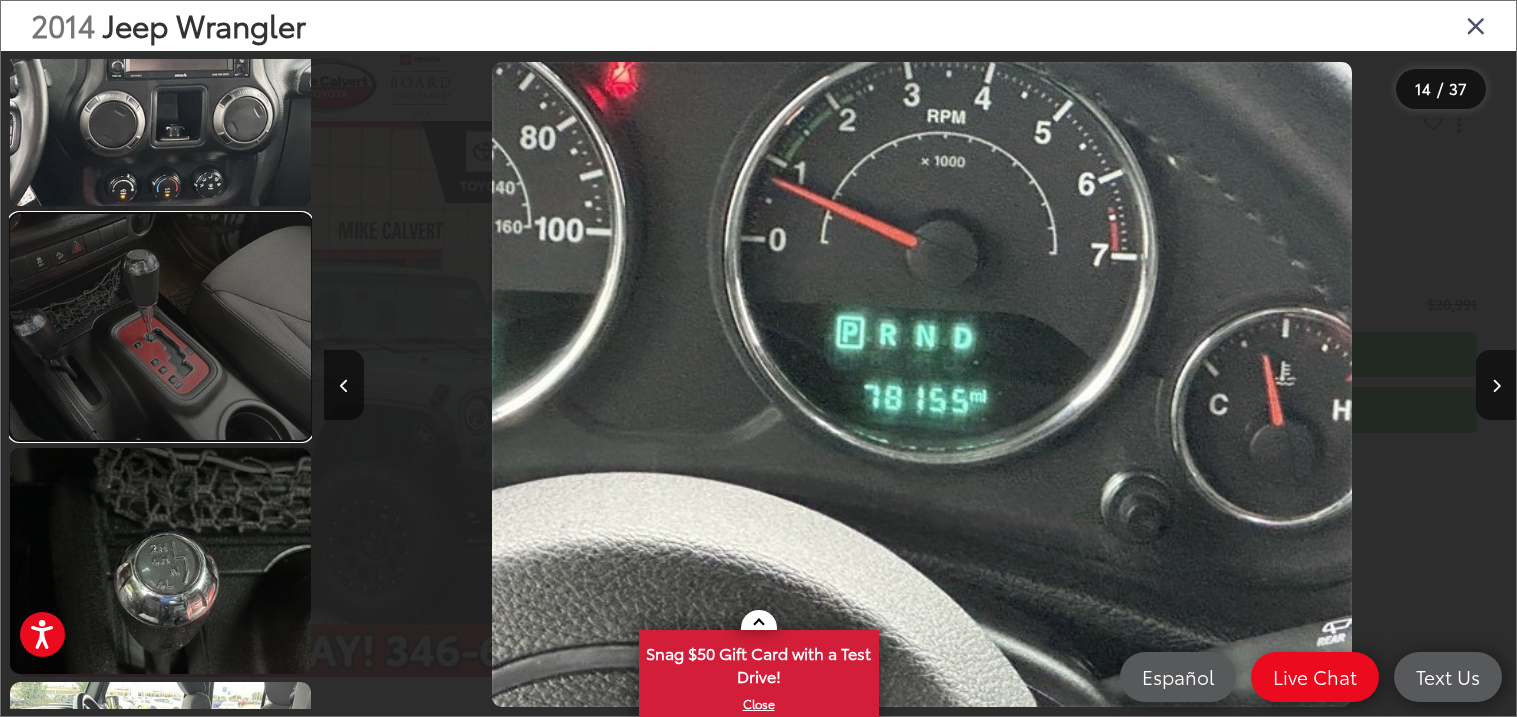 click at bounding box center [160, 327] 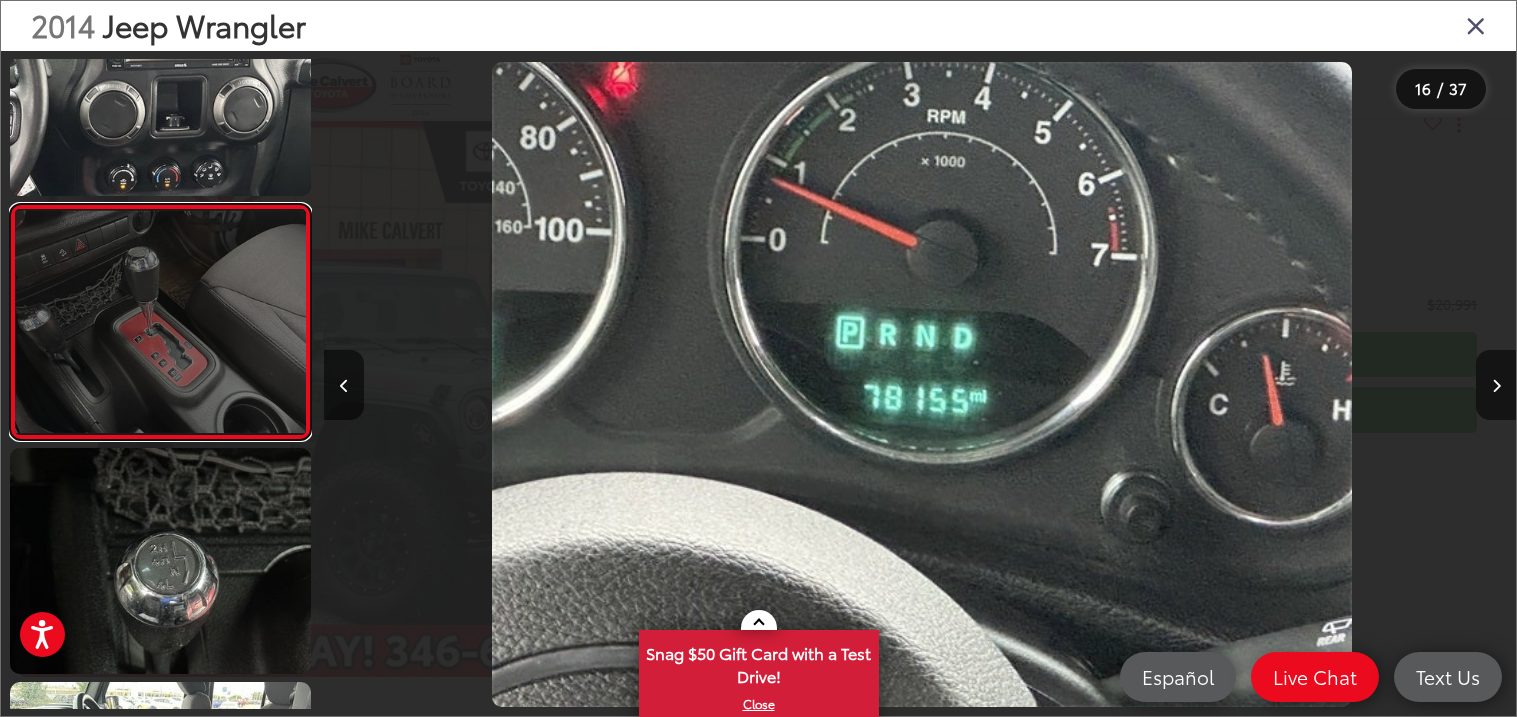 scroll, scrollTop: 3357, scrollLeft: 0, axis: vertical 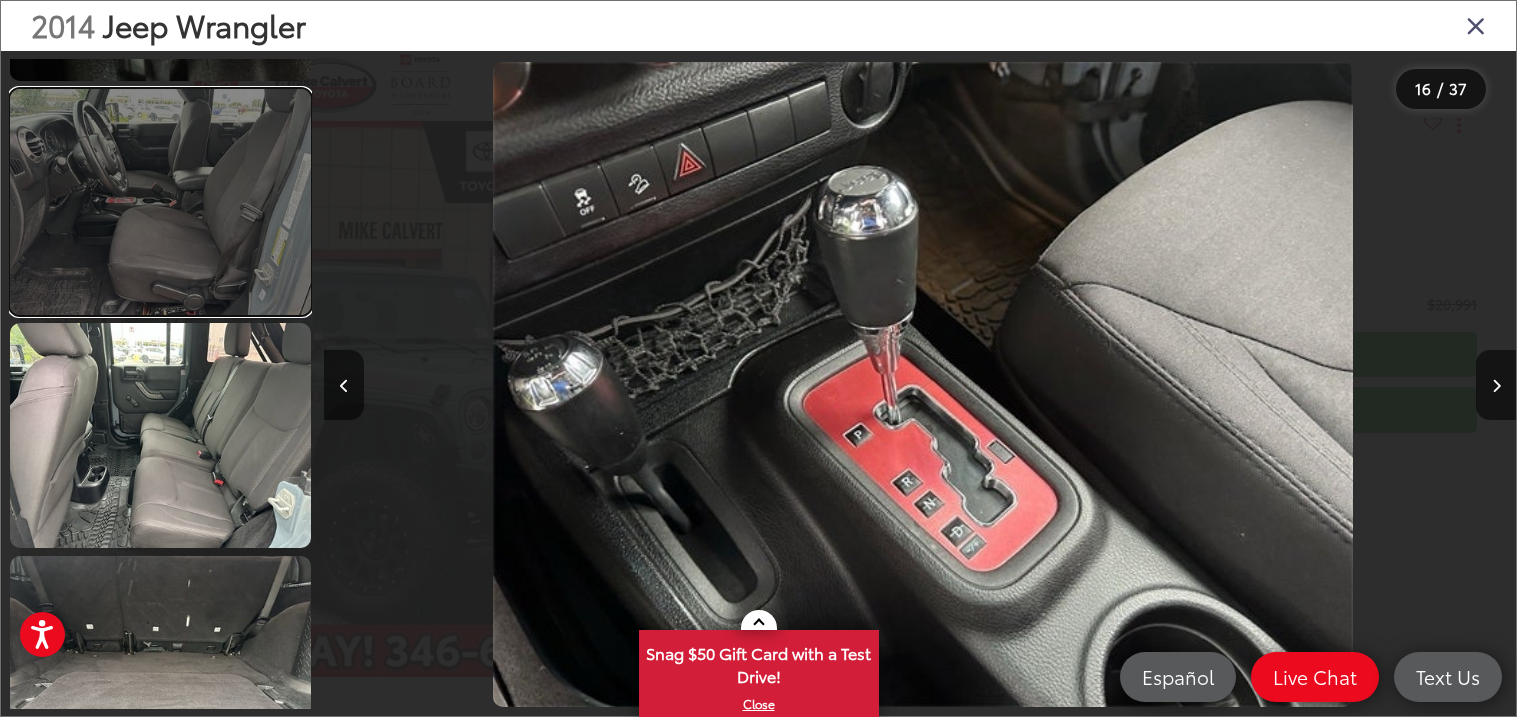click at bounding box center [160, 202] 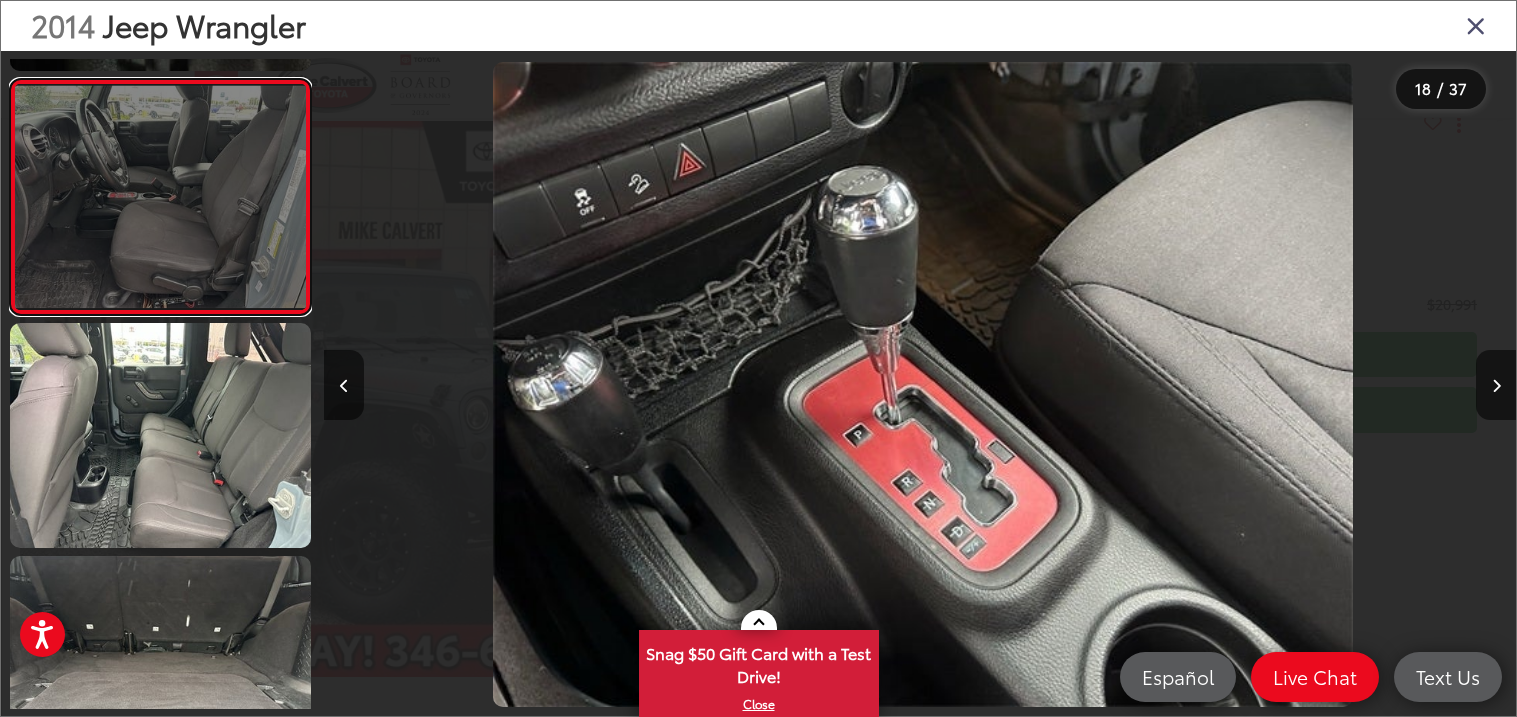 scroll, scrollTop: 3890, scrollLeft: 0, axis: vertical 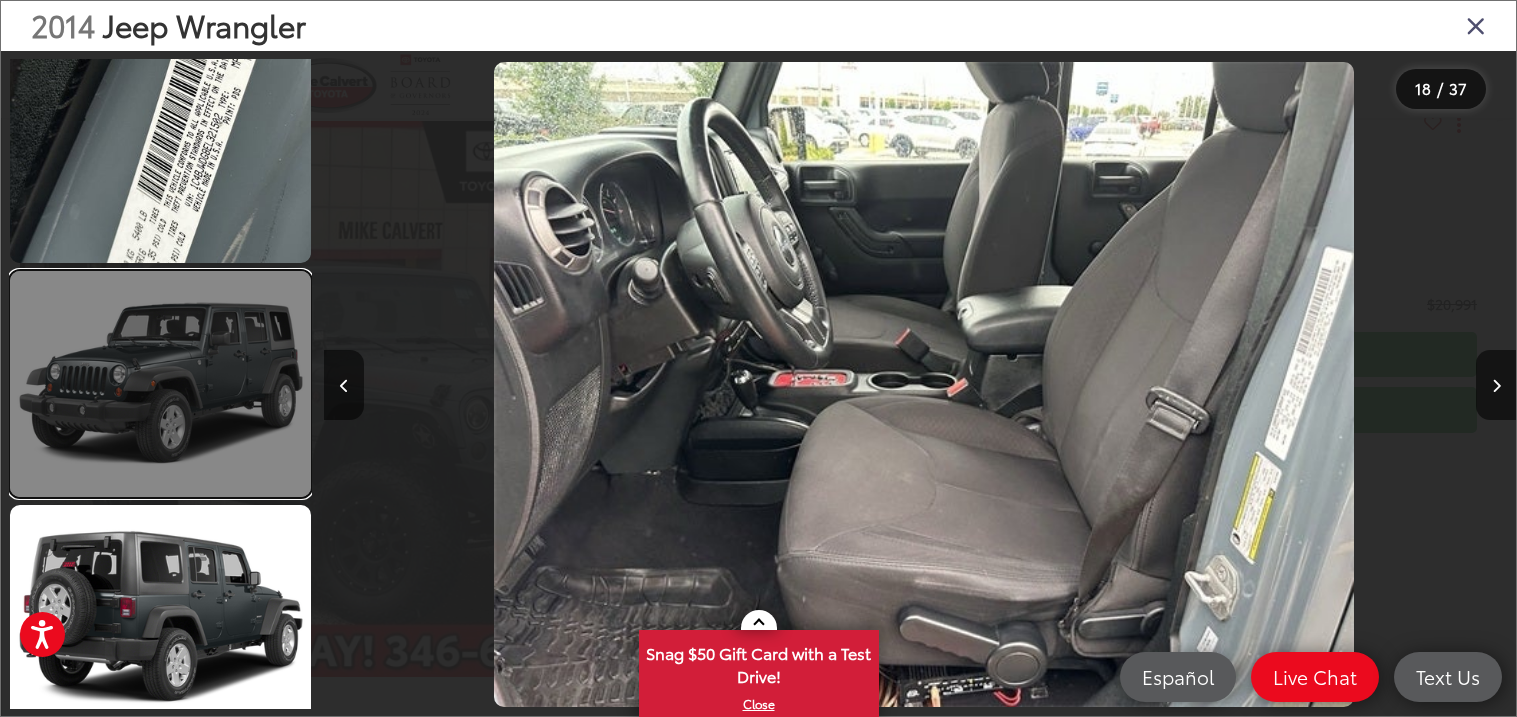 click at bounding box center [160, 384] 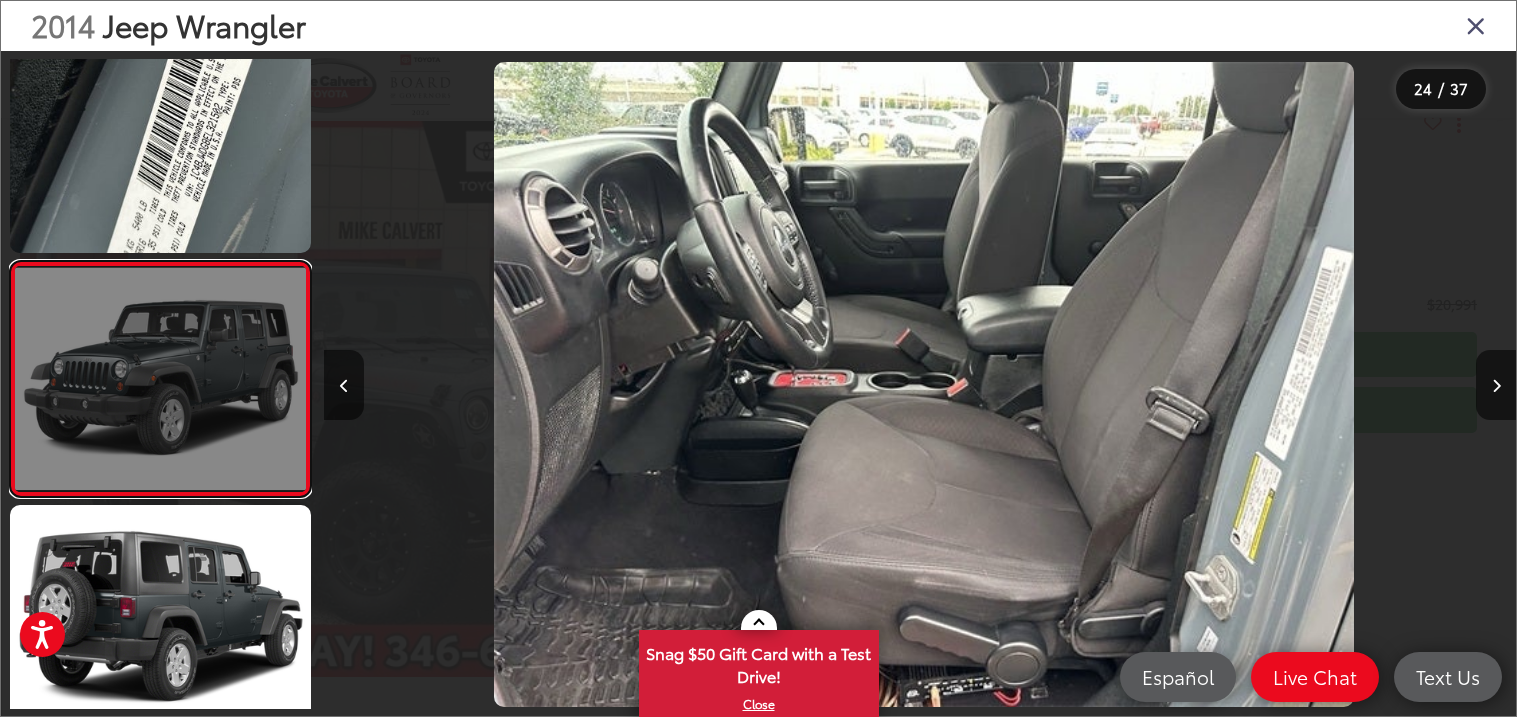 scroll, scrollTop: 5225, scrollLeft: 0, axis: vertical 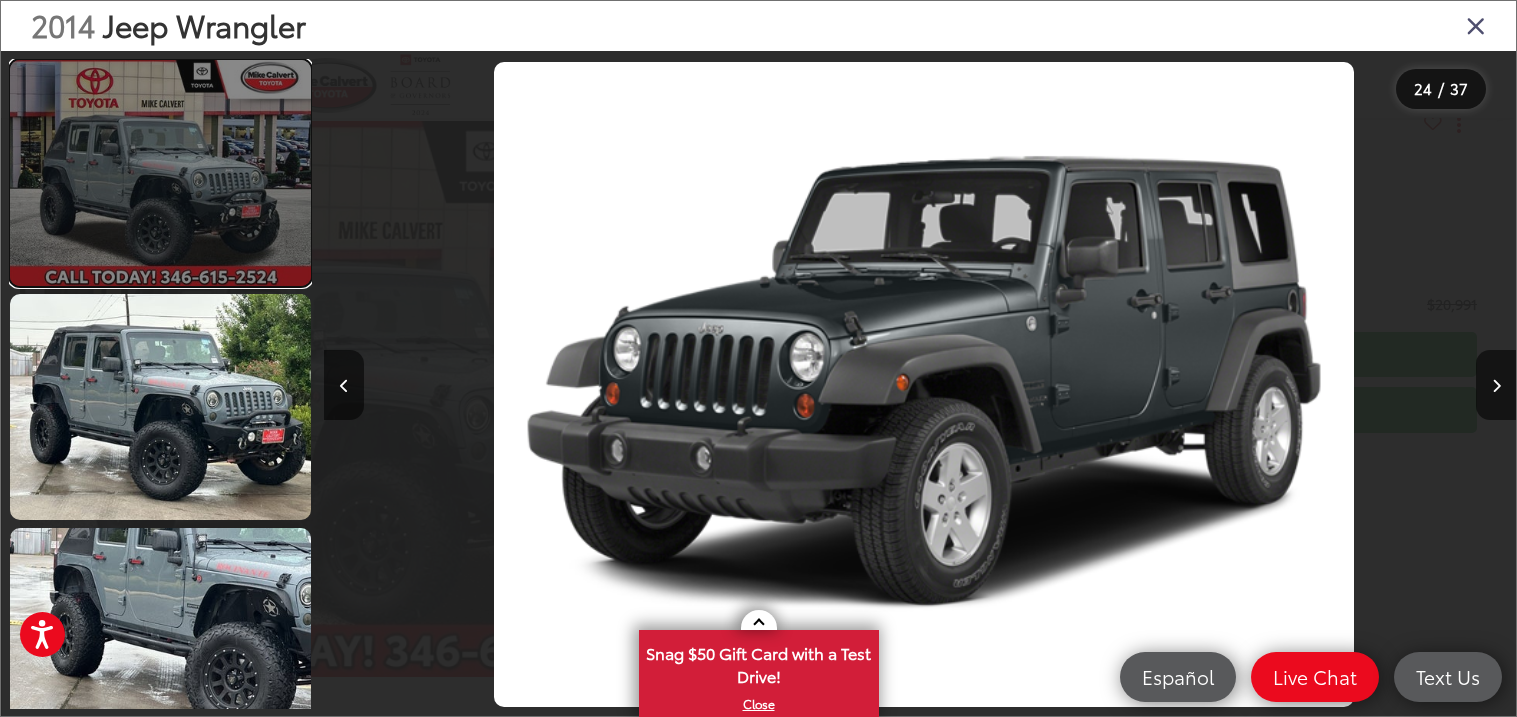 click at bounding box center (160, 173) 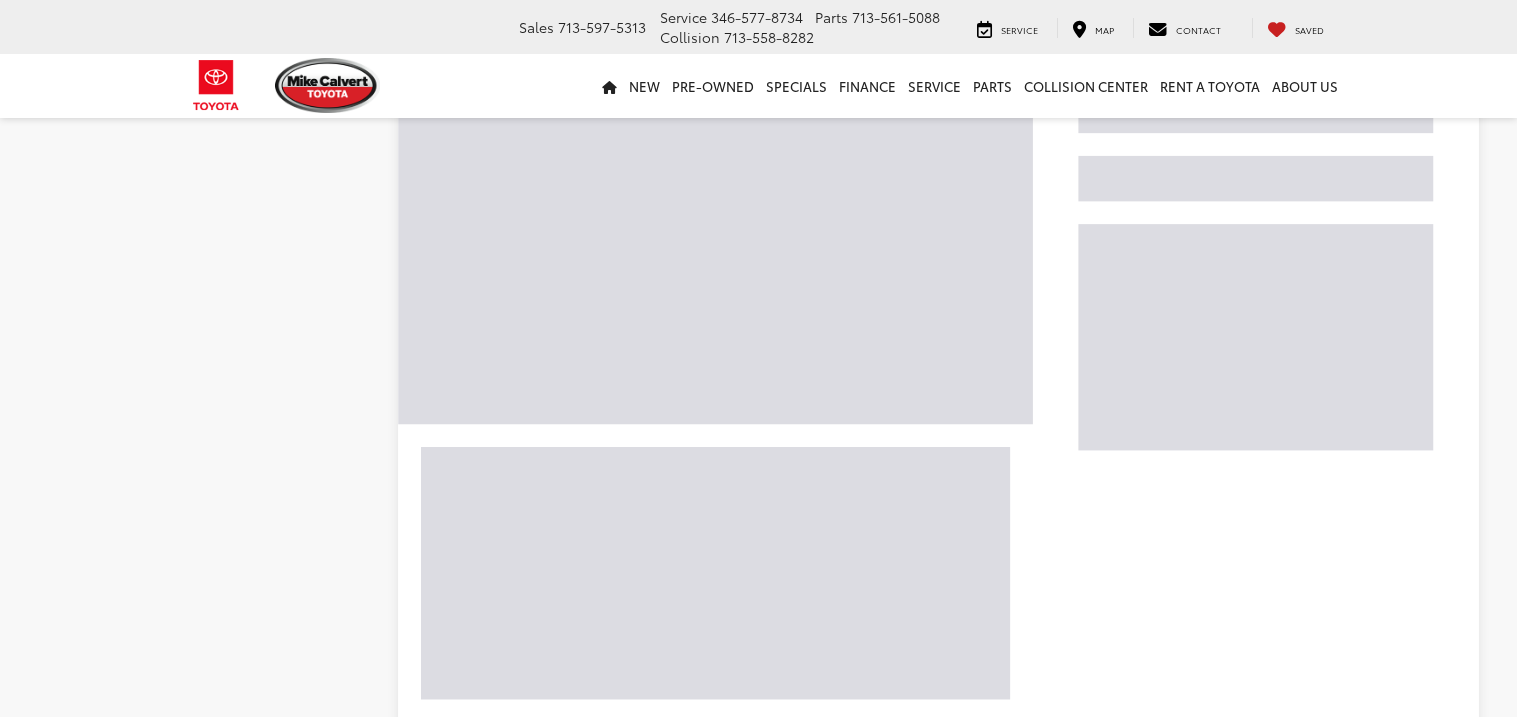 scroll, scrollTop: 2801, scrollLeft: 0, axis: vertical 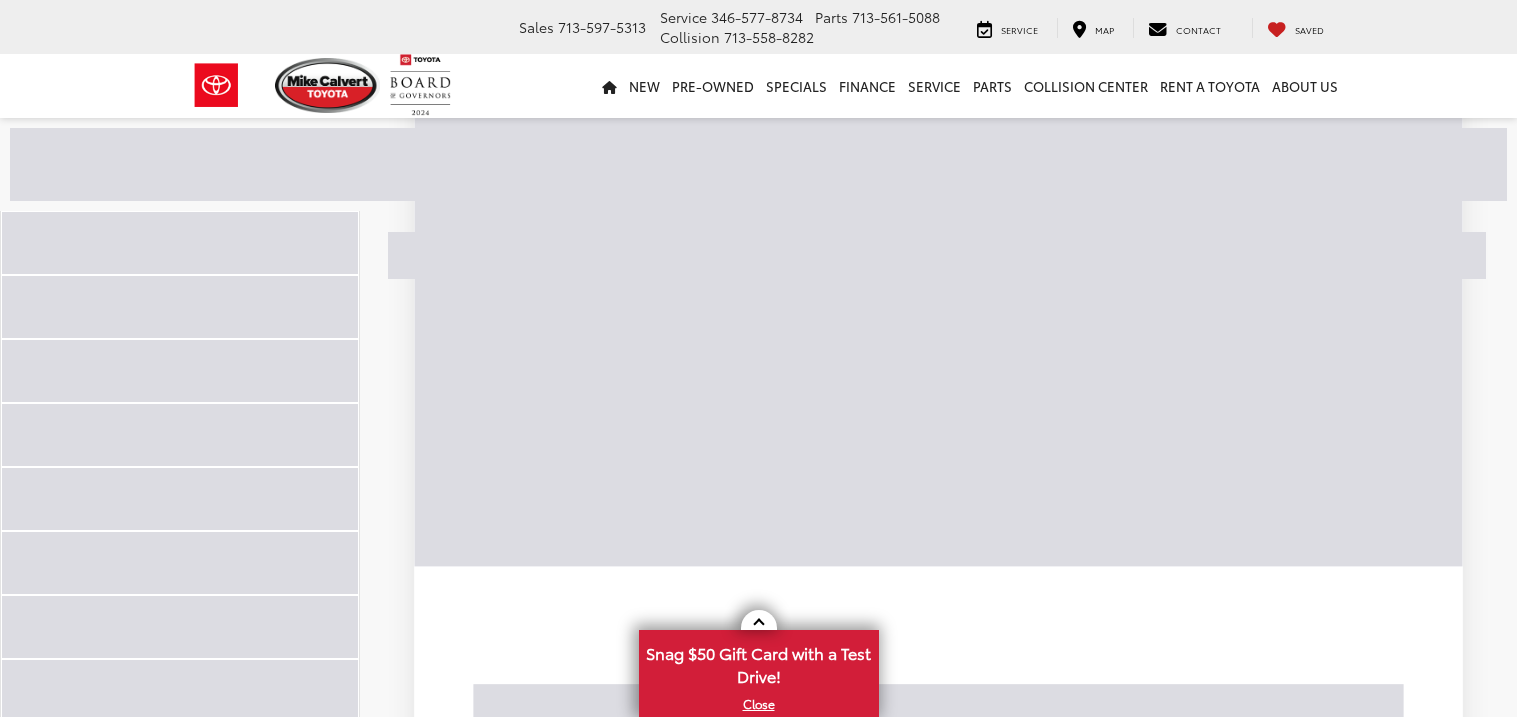 click at bounding box center (938, 931) 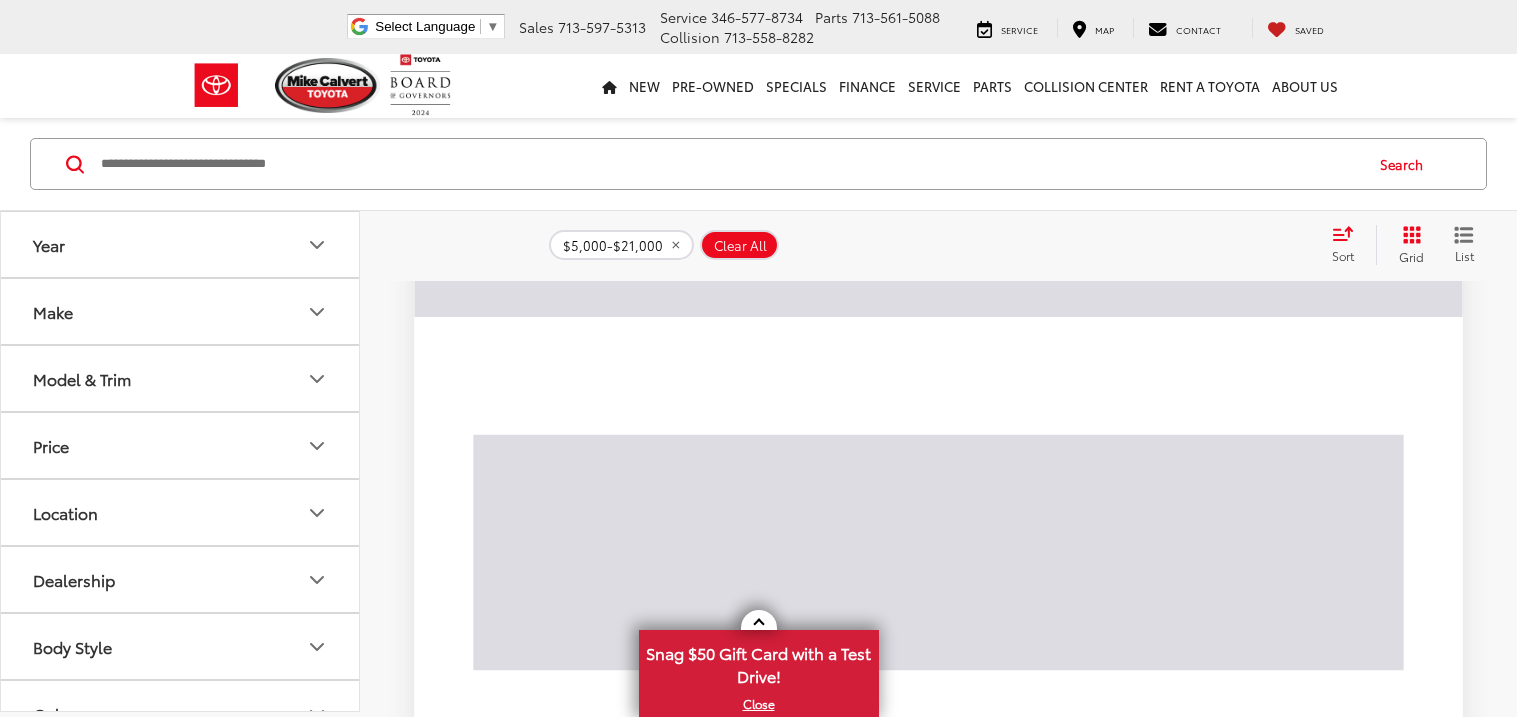 scroll, scrollTop: 3357, scrollLeft: 0, axis: vertical 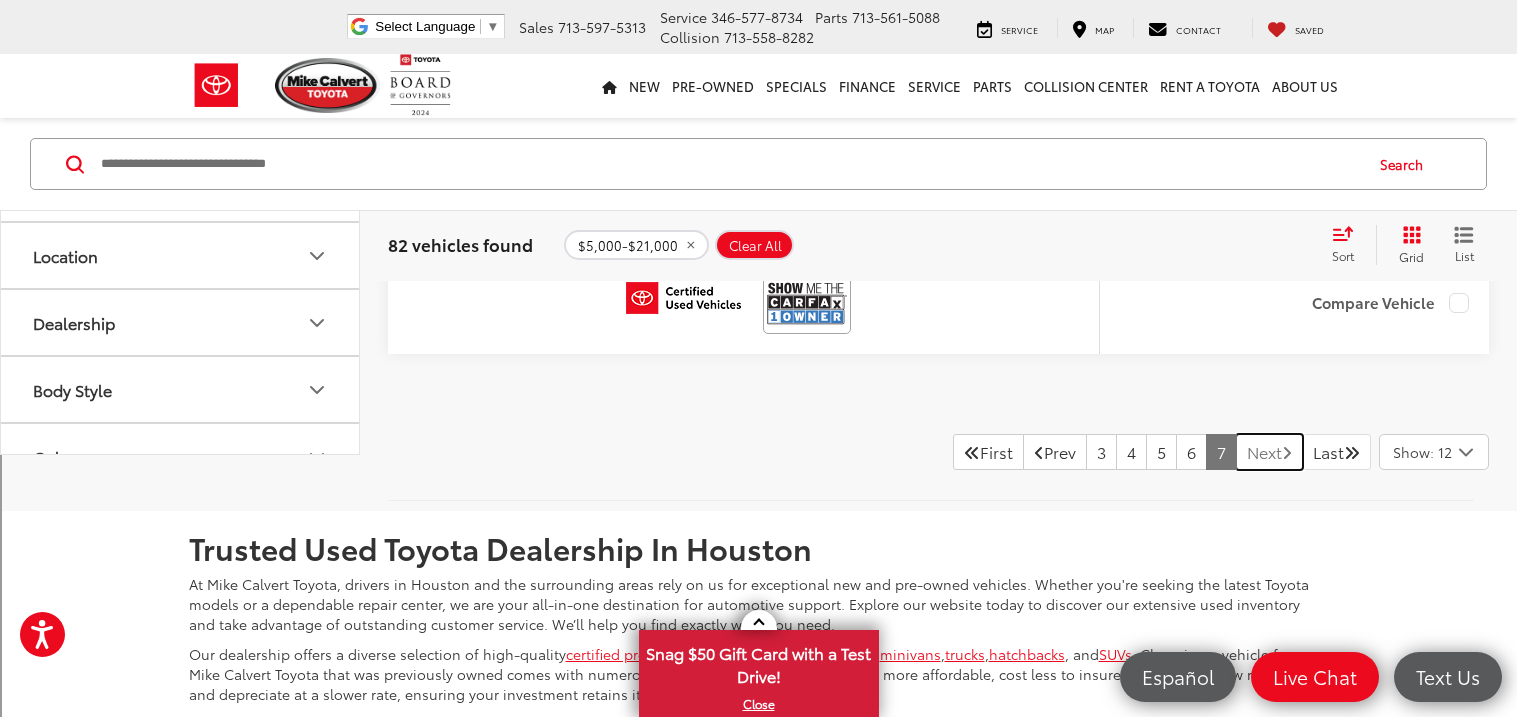 click on "Next" at bounding box center [1269, 452] 